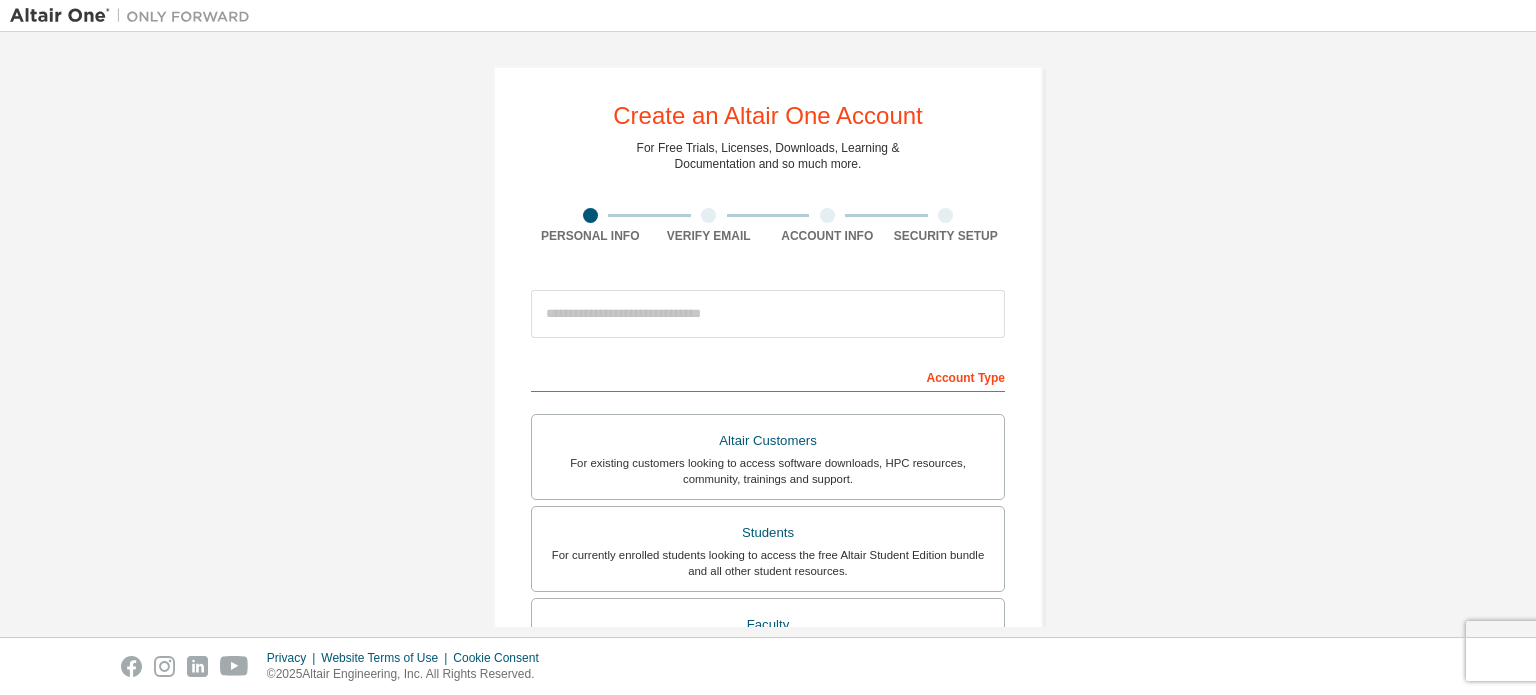 scroll, scrollTop: 0, scrollLeft: 0, axis: both 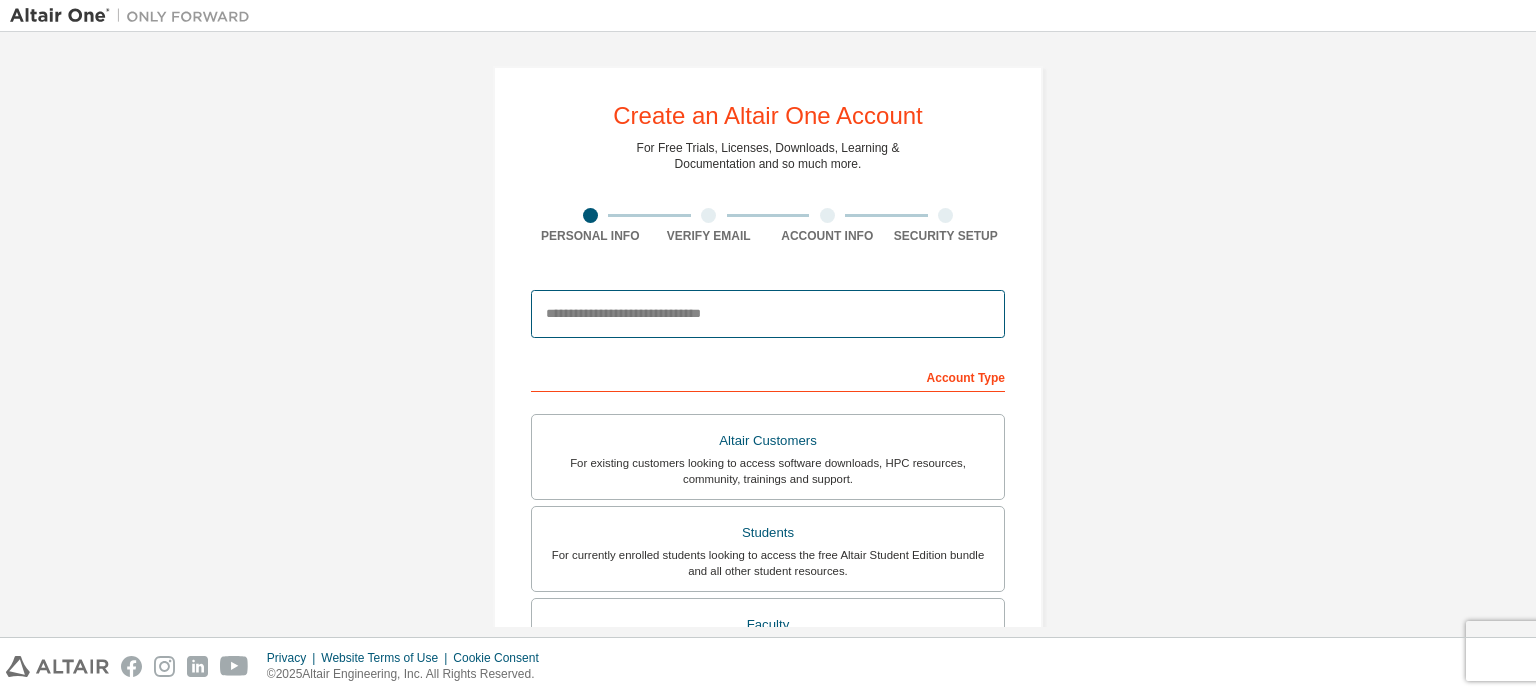 click at bounding box center (768, 314) 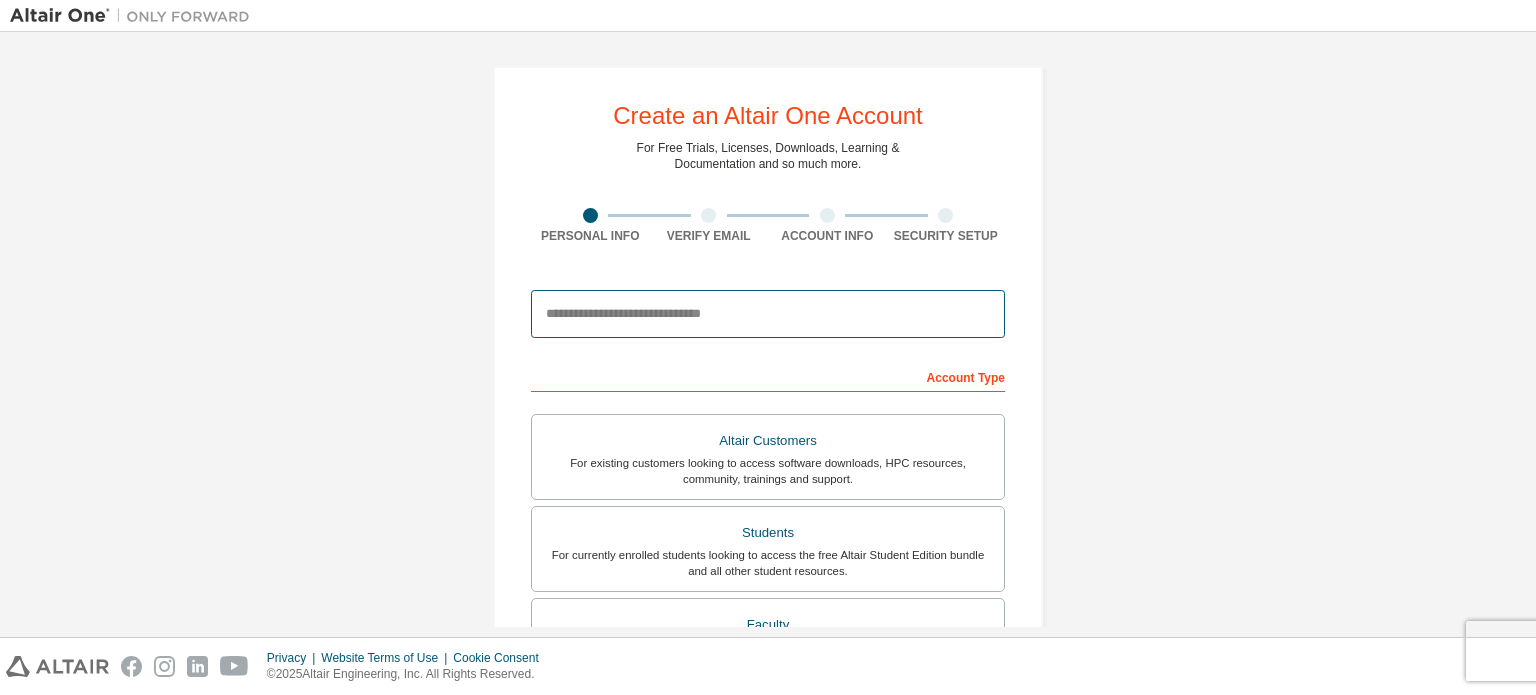 type on "**********" 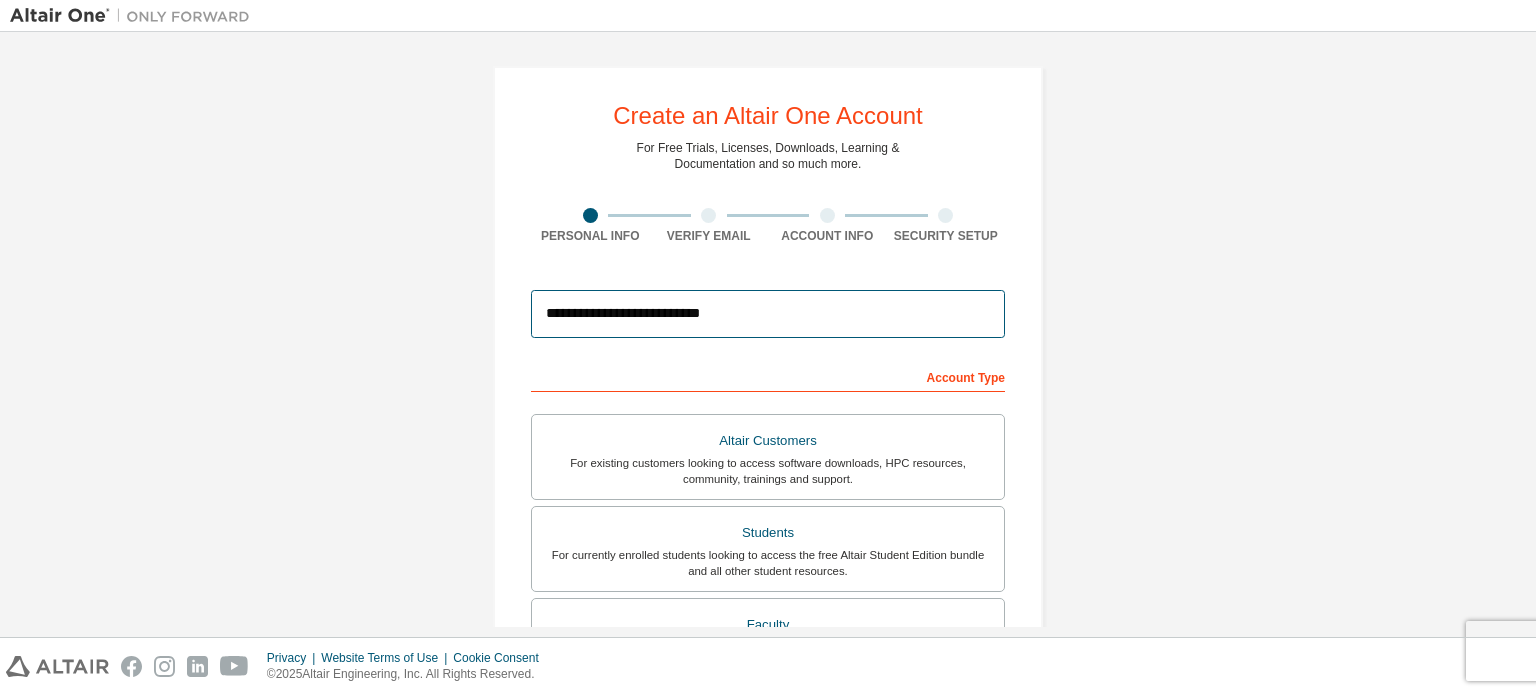 click on "**********" at bounding box center [768, 314] 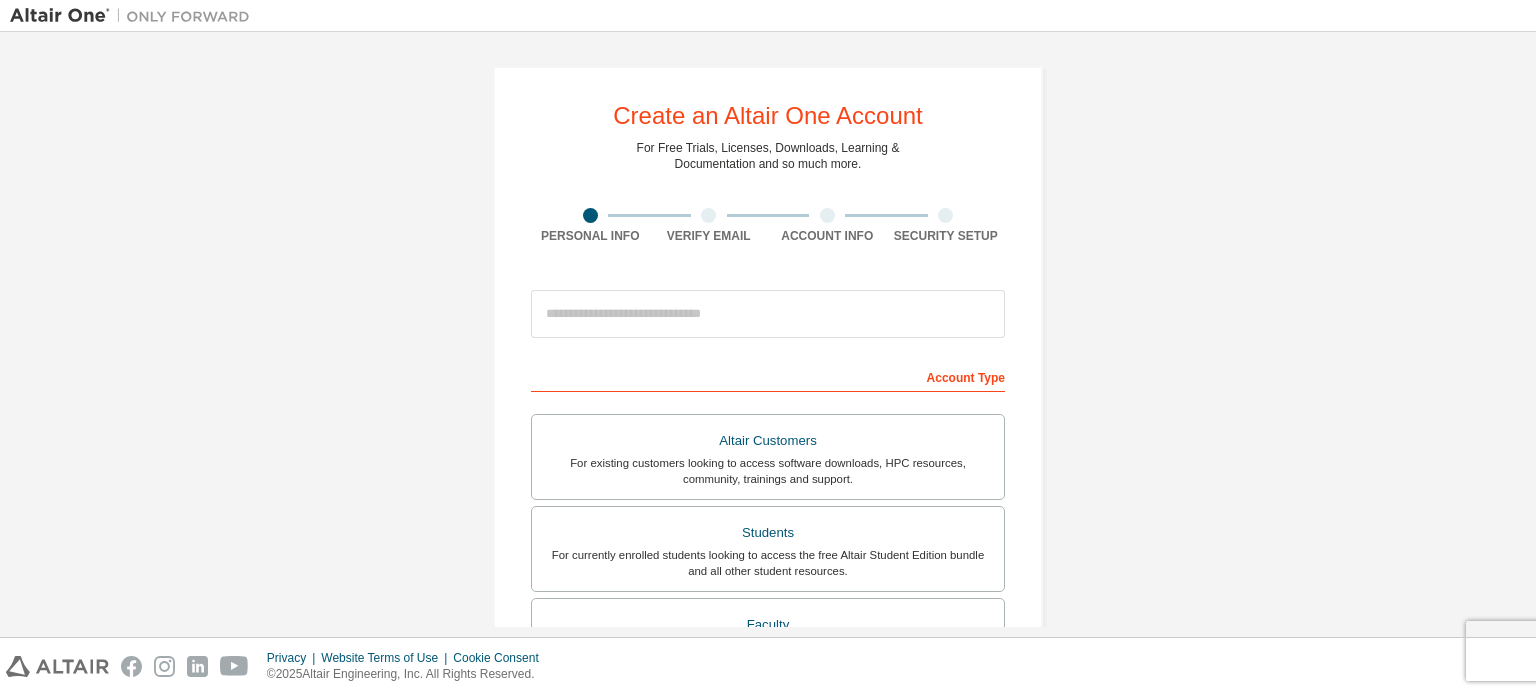scroll, scrollTop: 0, scrollLeft: 0, axis: both 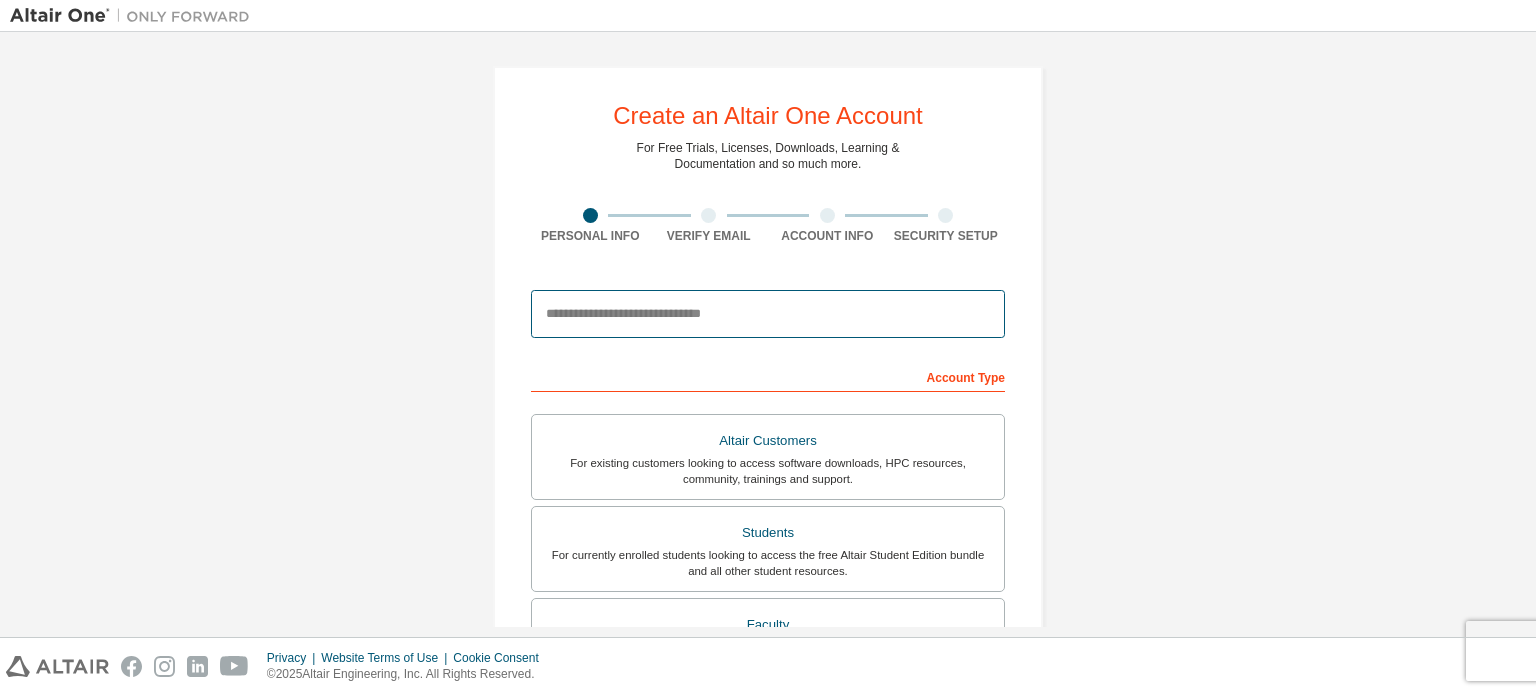 click at bounding box center (768, 314) 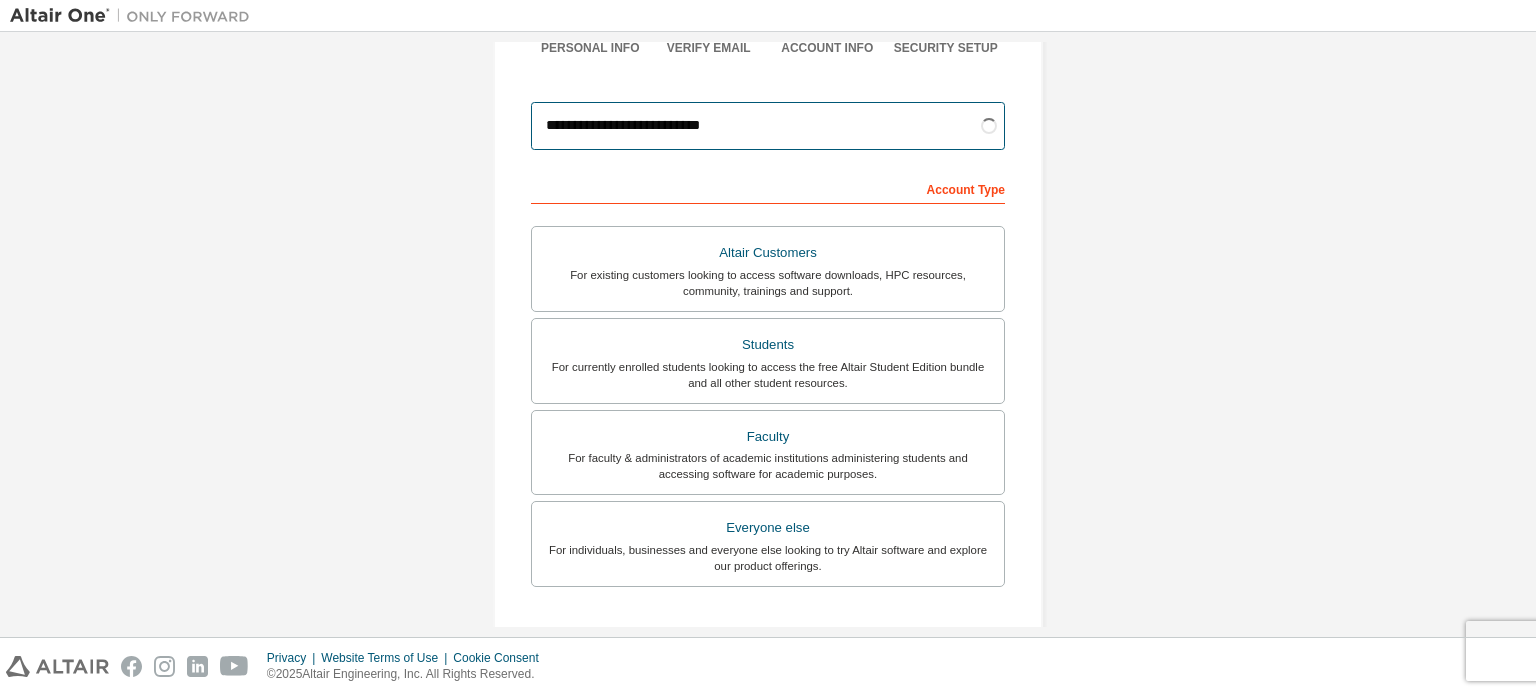 scroll, scrollTop: 192, scrollLeft: 0, axis: vertical 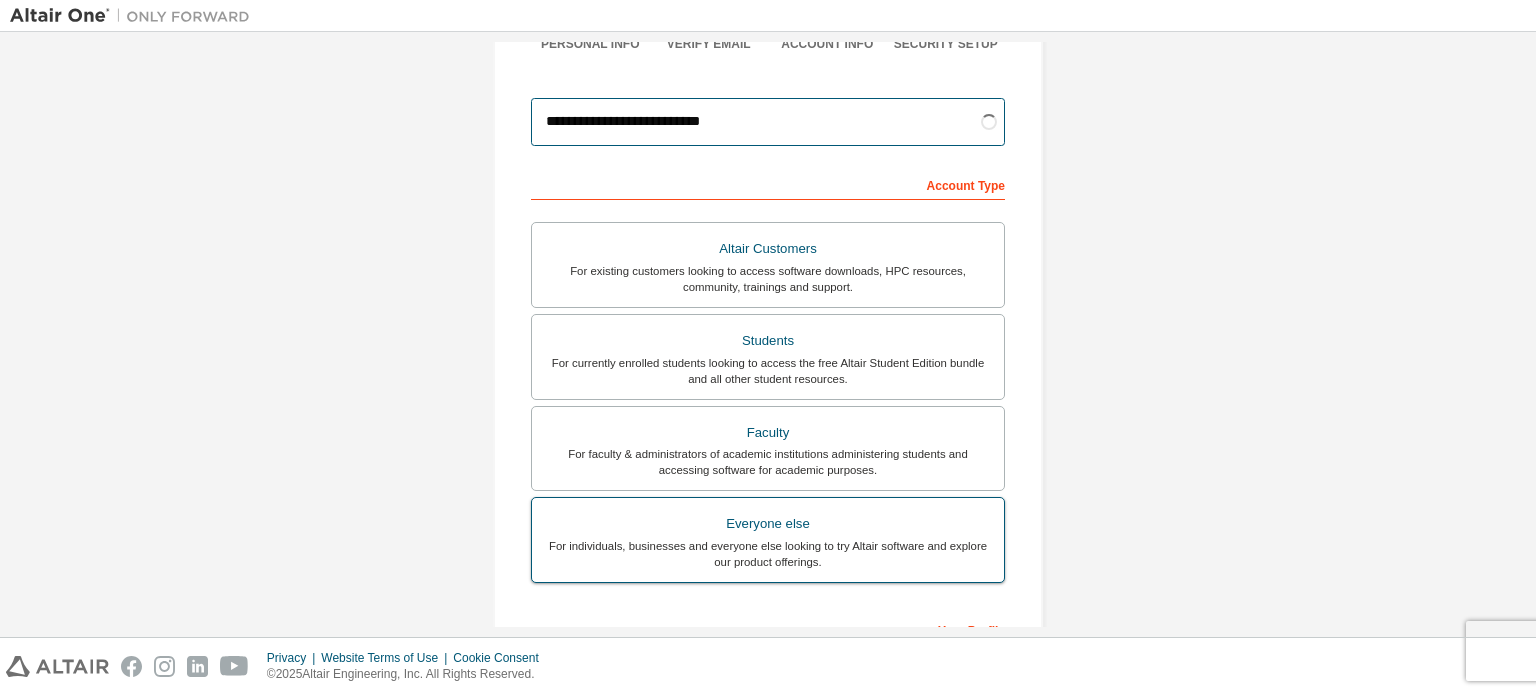 type on "**********" 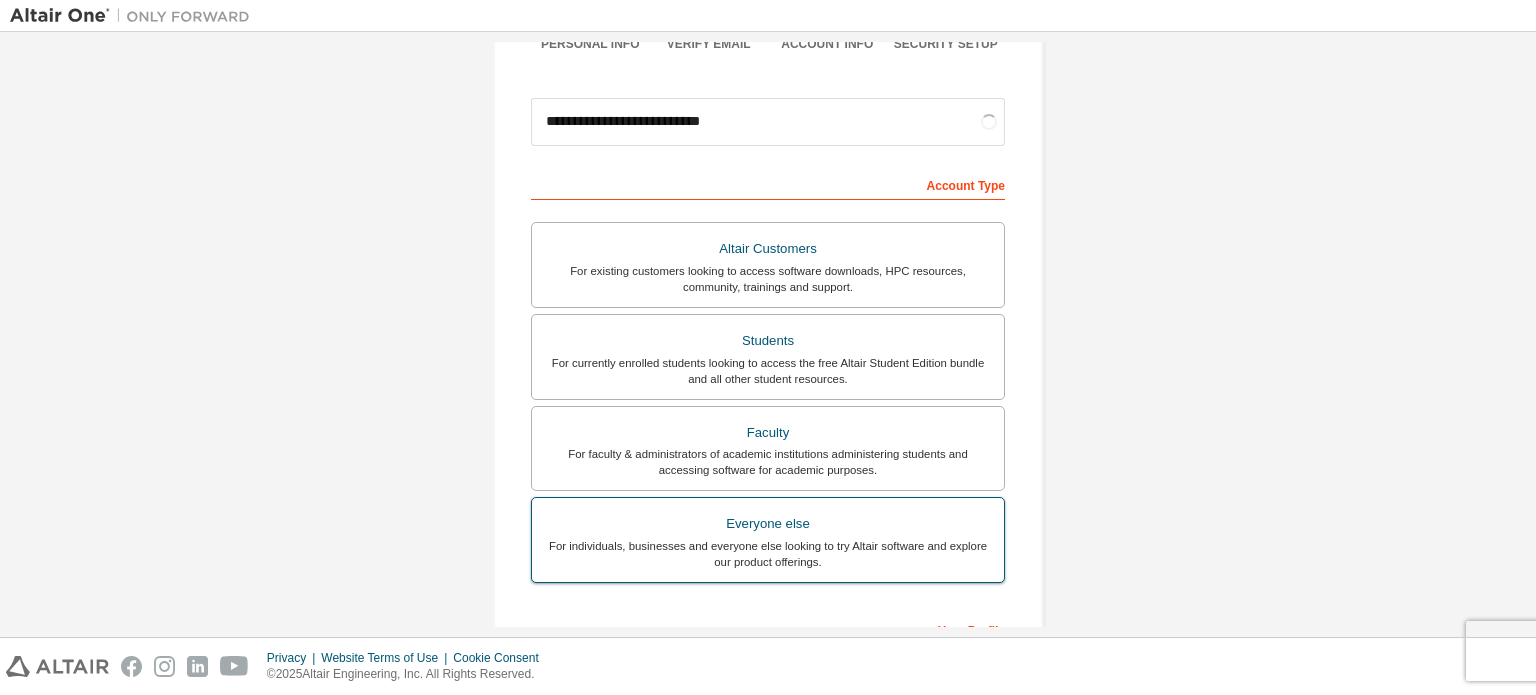 click on "For individuals, businesses and everyone else looking to try Altair software and explore our product offerings." at bounding box center [768, 554] 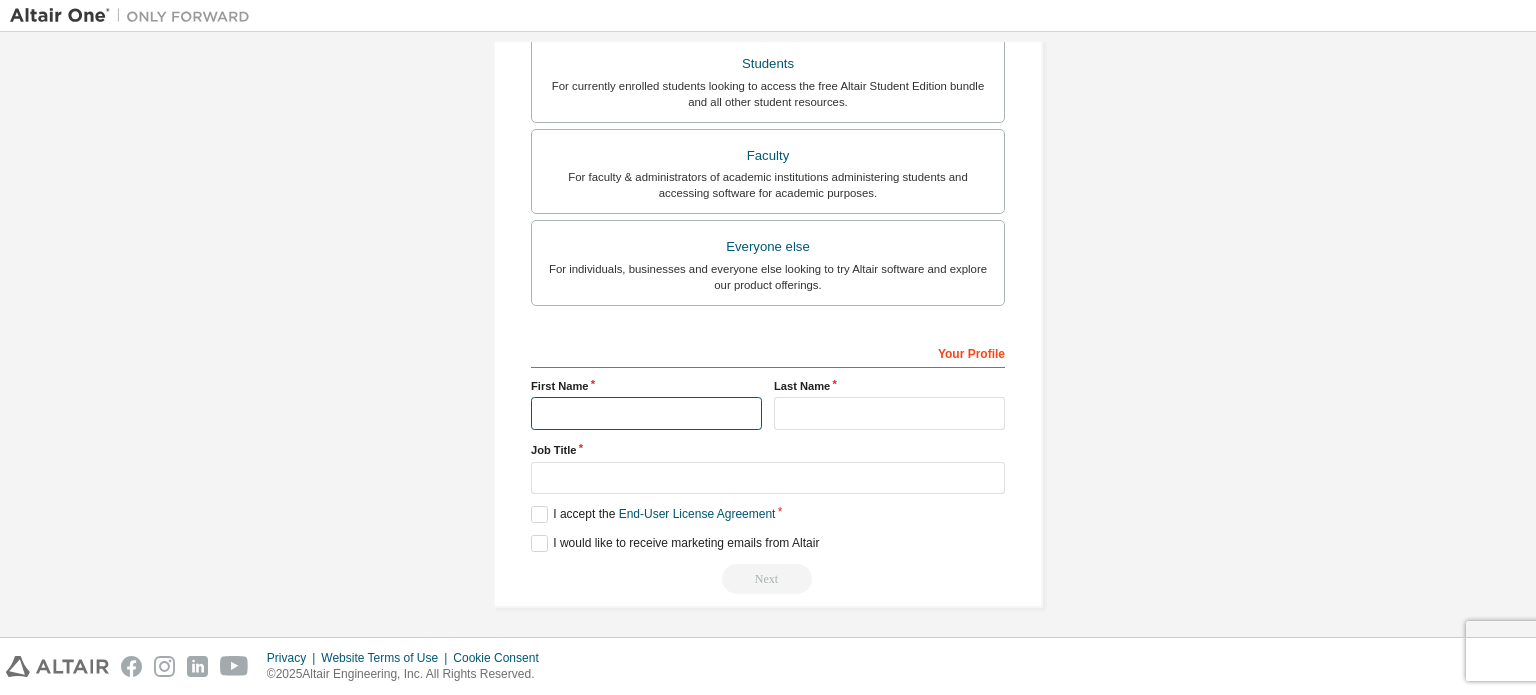 click at bounding box center [646, 413] 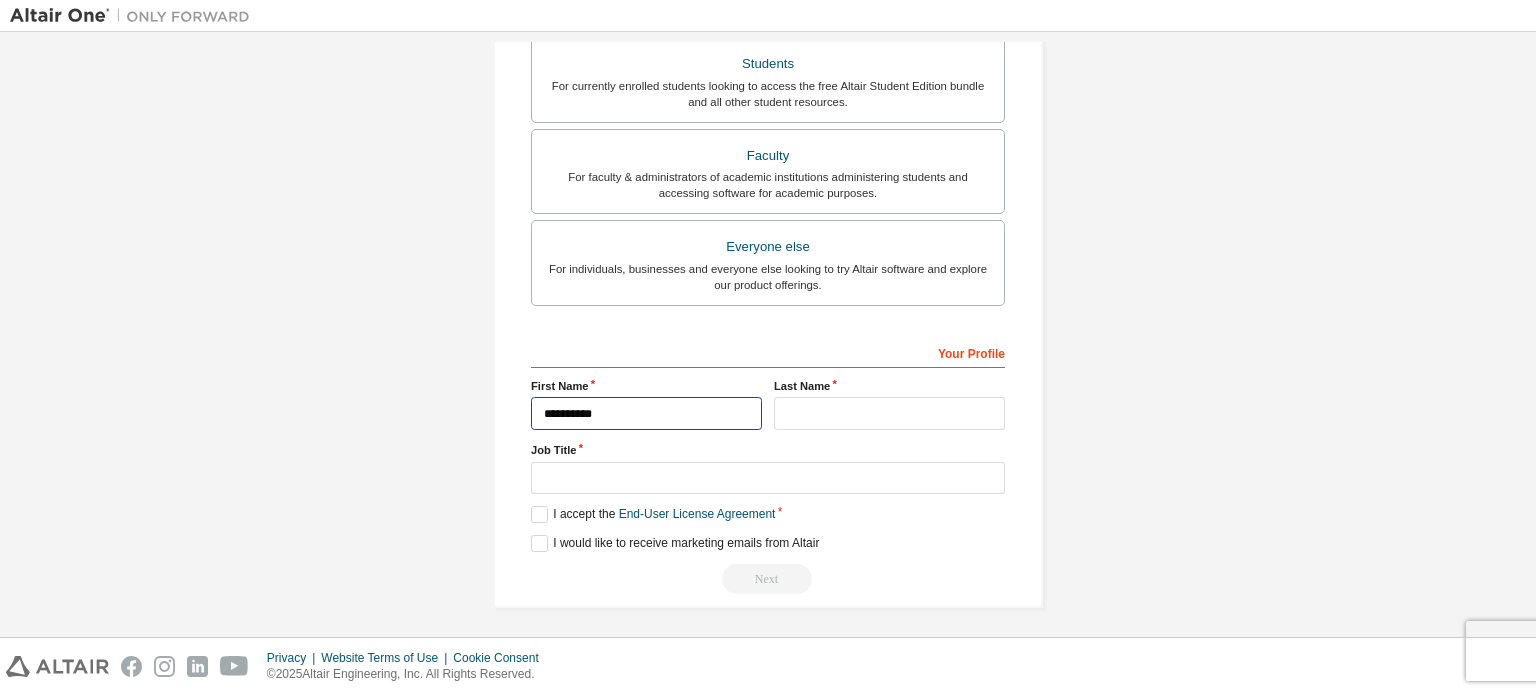 type on "*********" 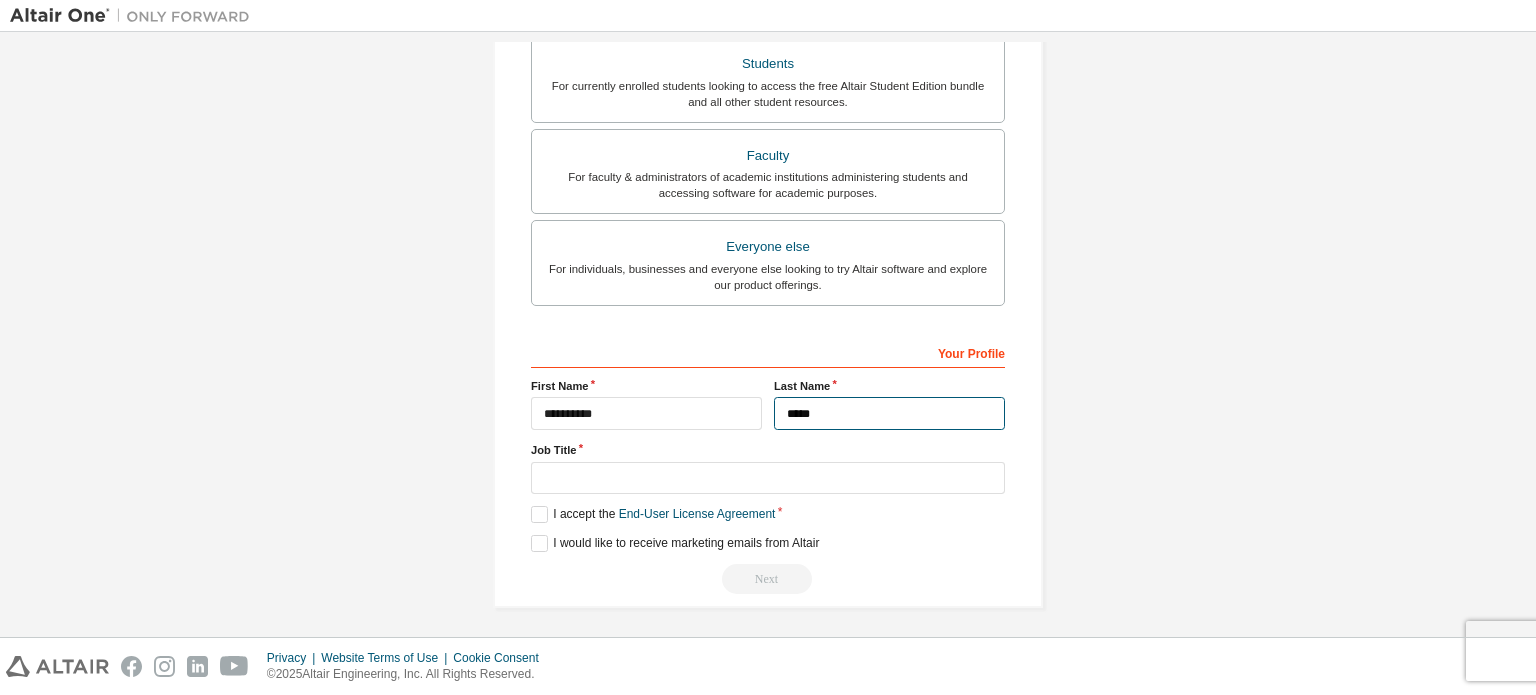 type on "*****" 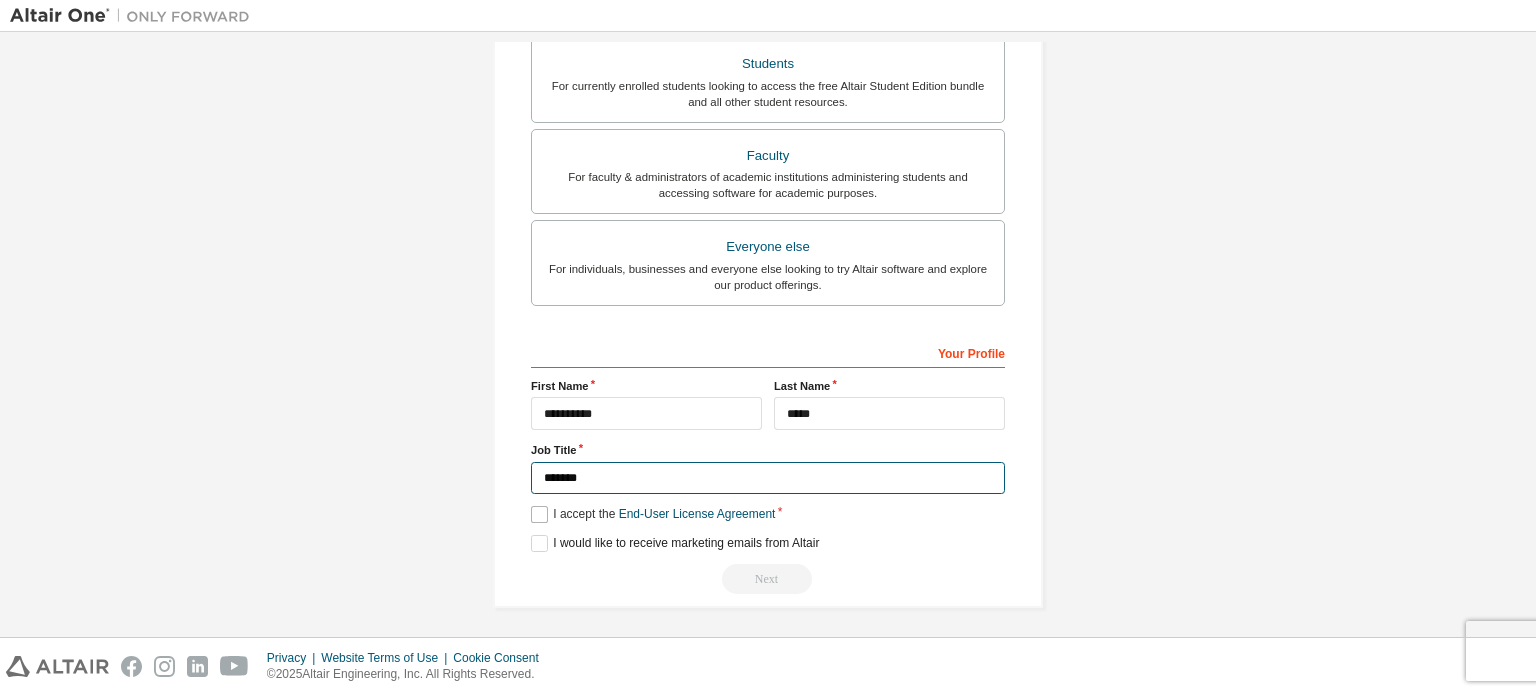 type on "*******" 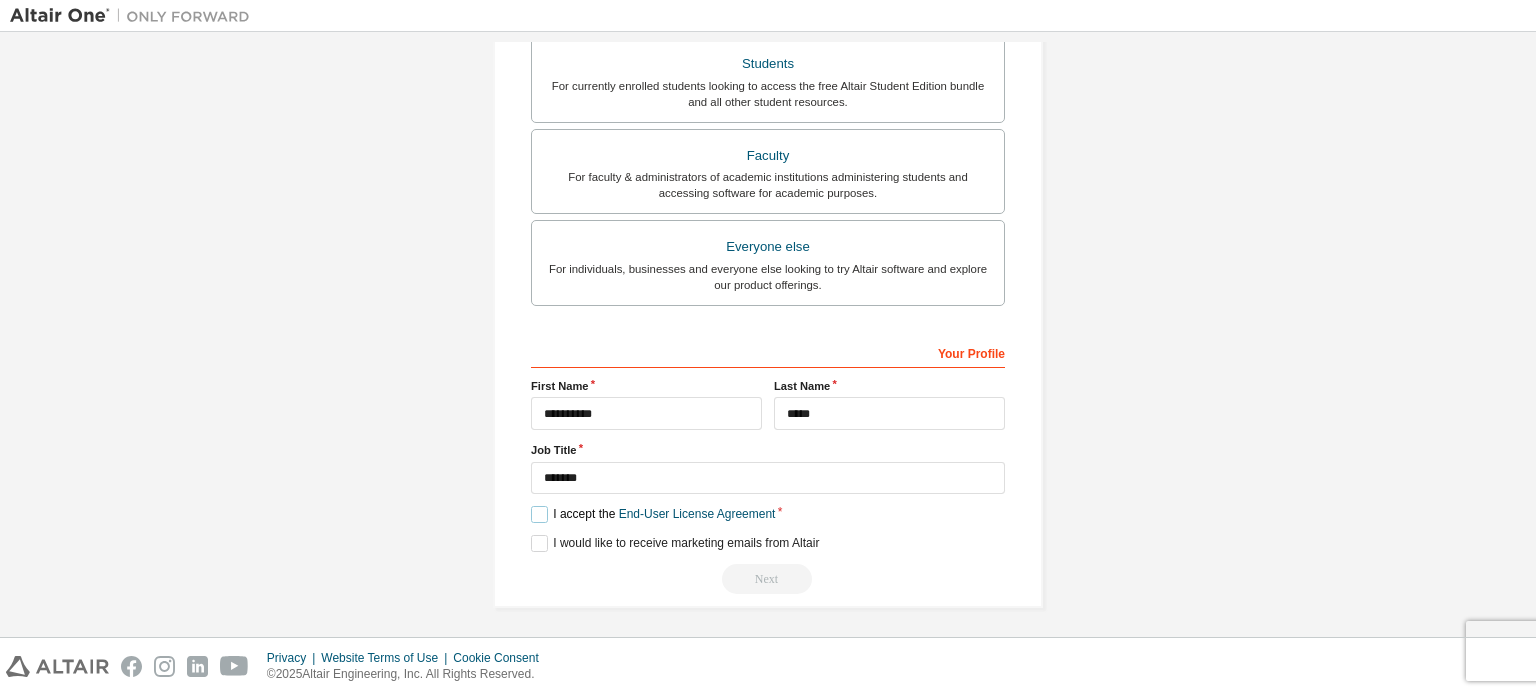 click on "I accept the    End-User License Agreement" at bounding box center [653, 514] 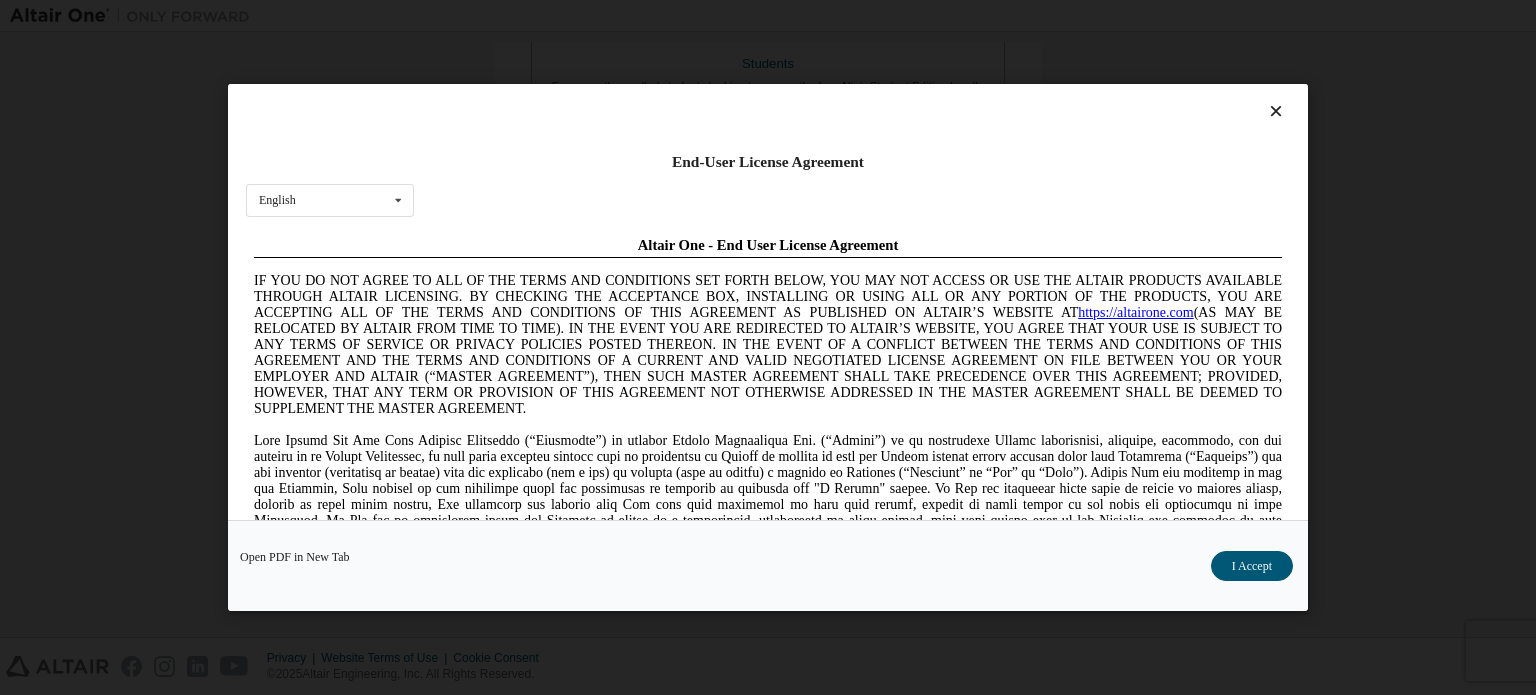 scroll, scrollTop: 0, scrollLeft: 0, axis: both 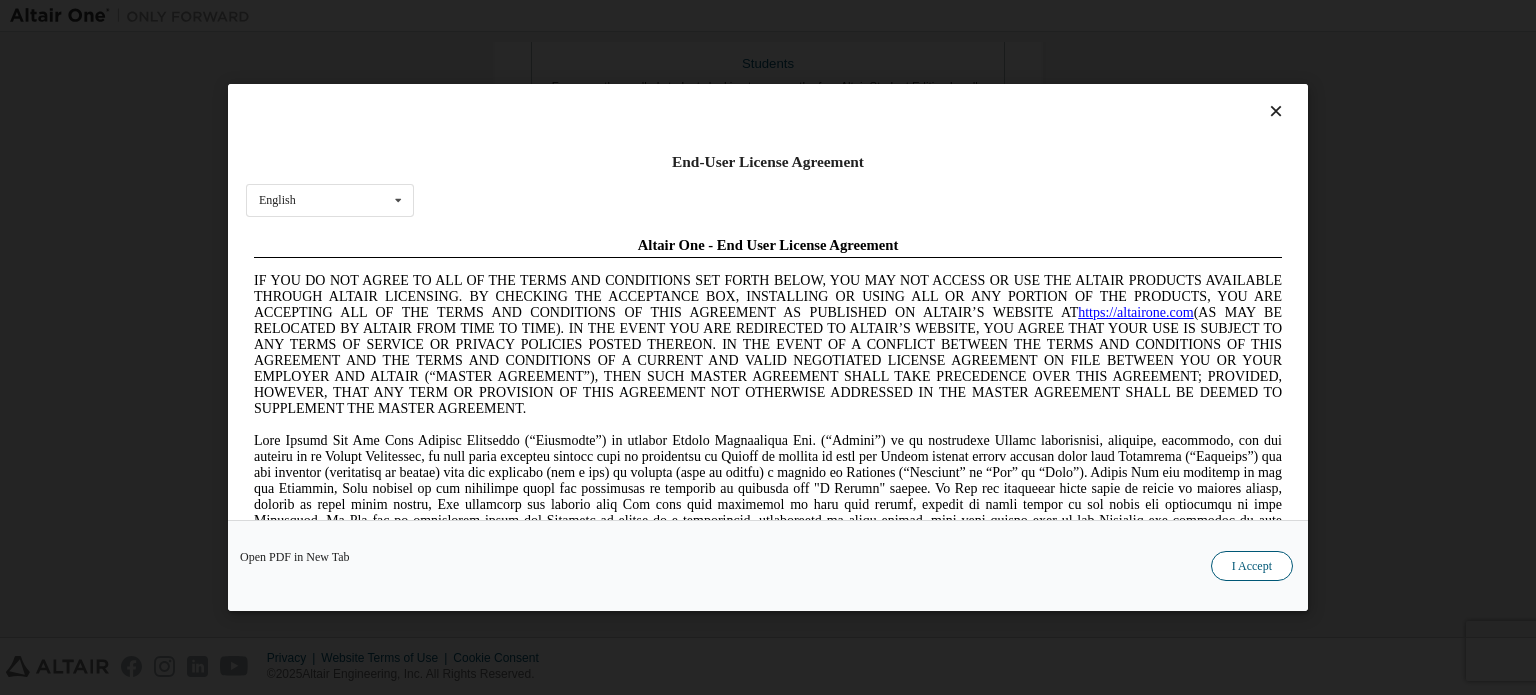 click on "I Accept" at bounding box center (1252, 566) 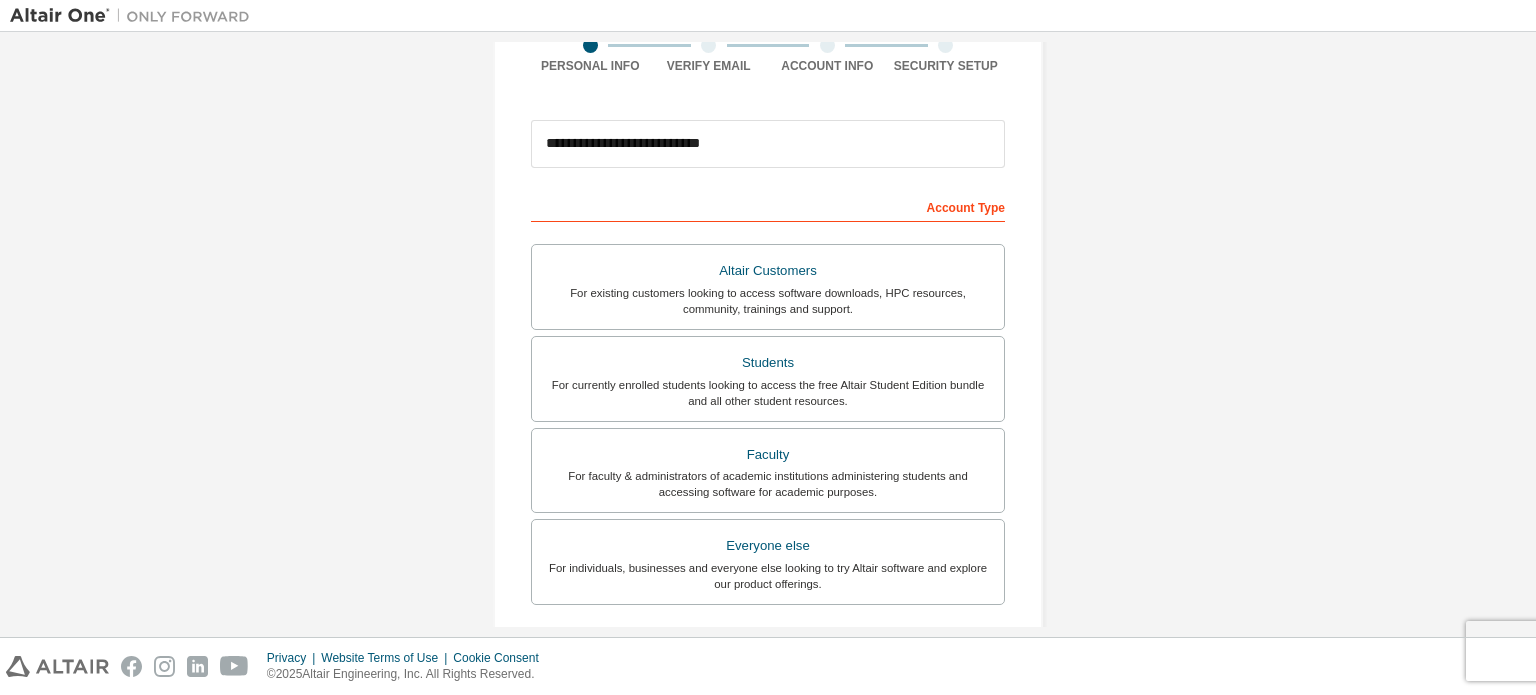 scroll, scrollTop: 469, scrollLeft: 0, axis: vertical 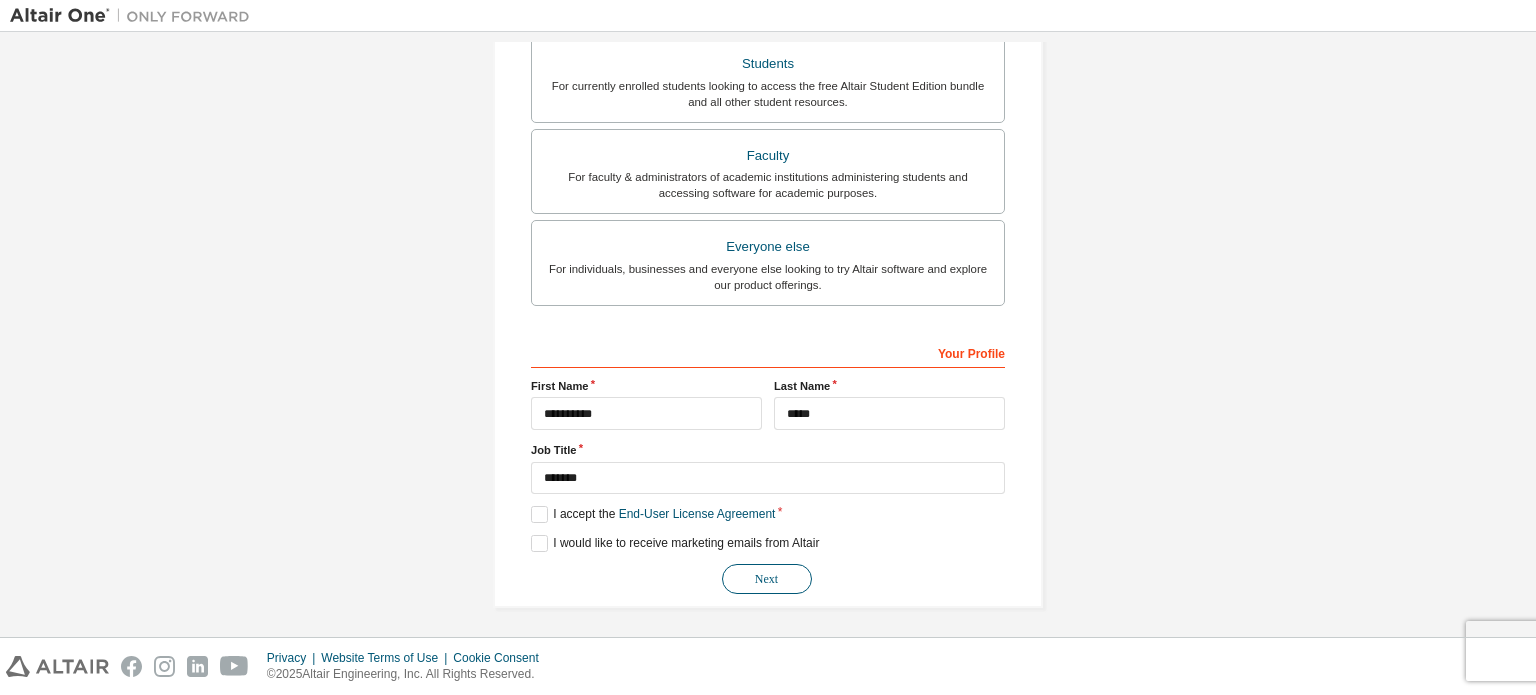 click on "Next" at bounding box center (767, 579) 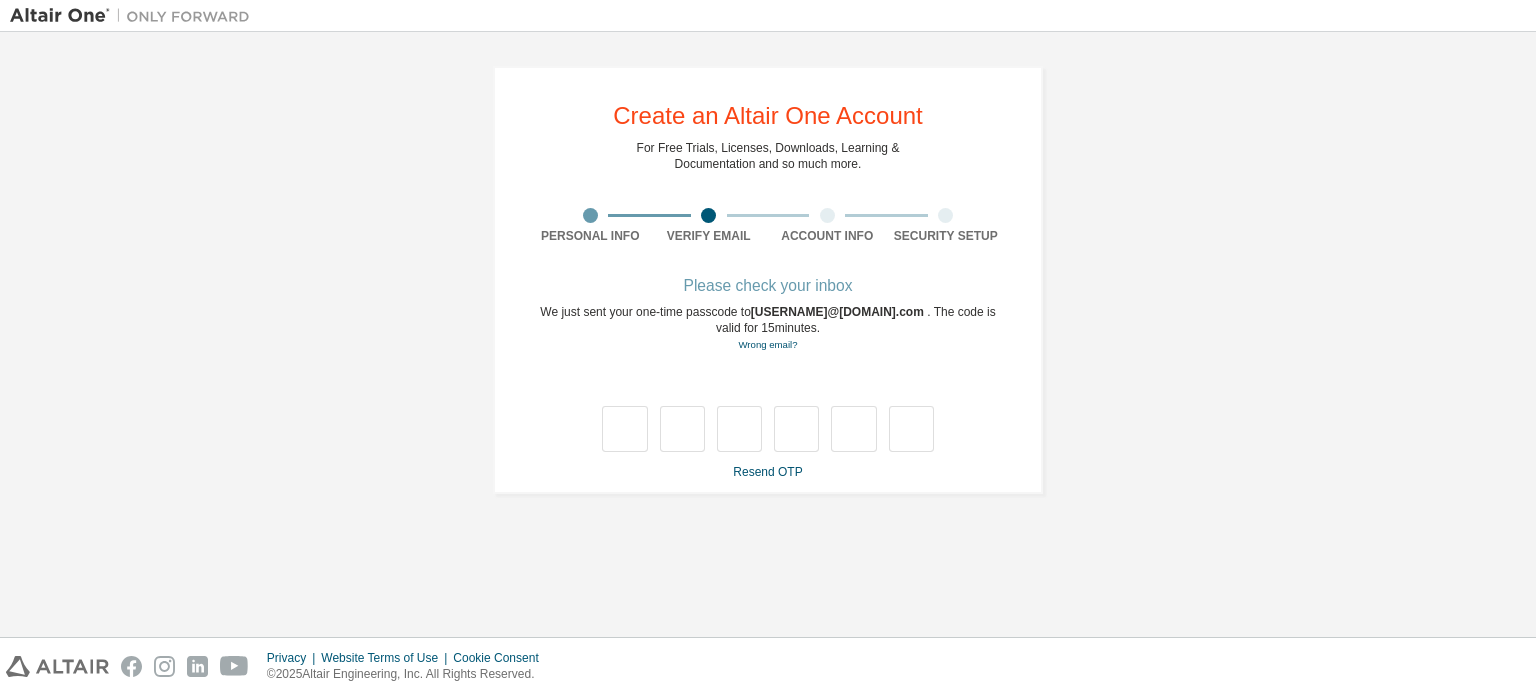 scroll, scrollTop: 0, scrollLeft: 0, axis: both 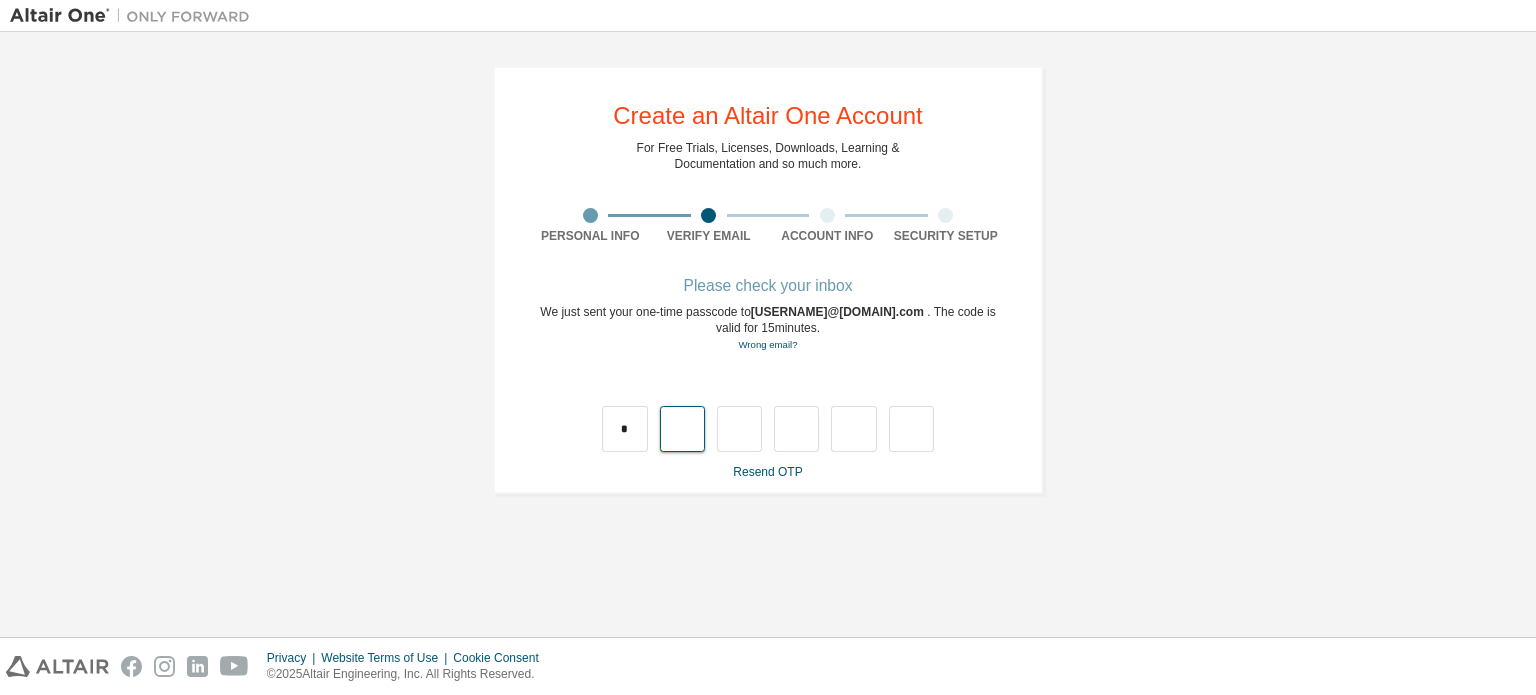 type on "*" 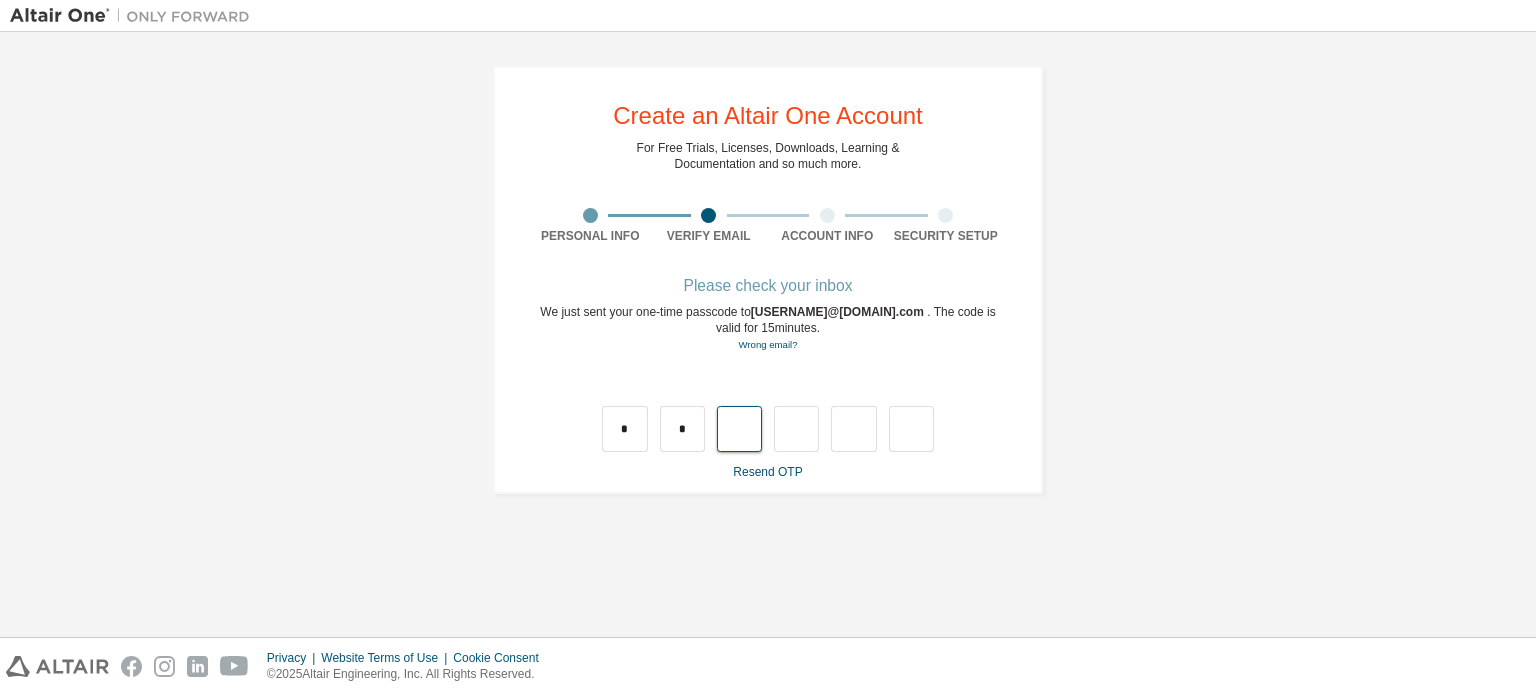 type on "*" 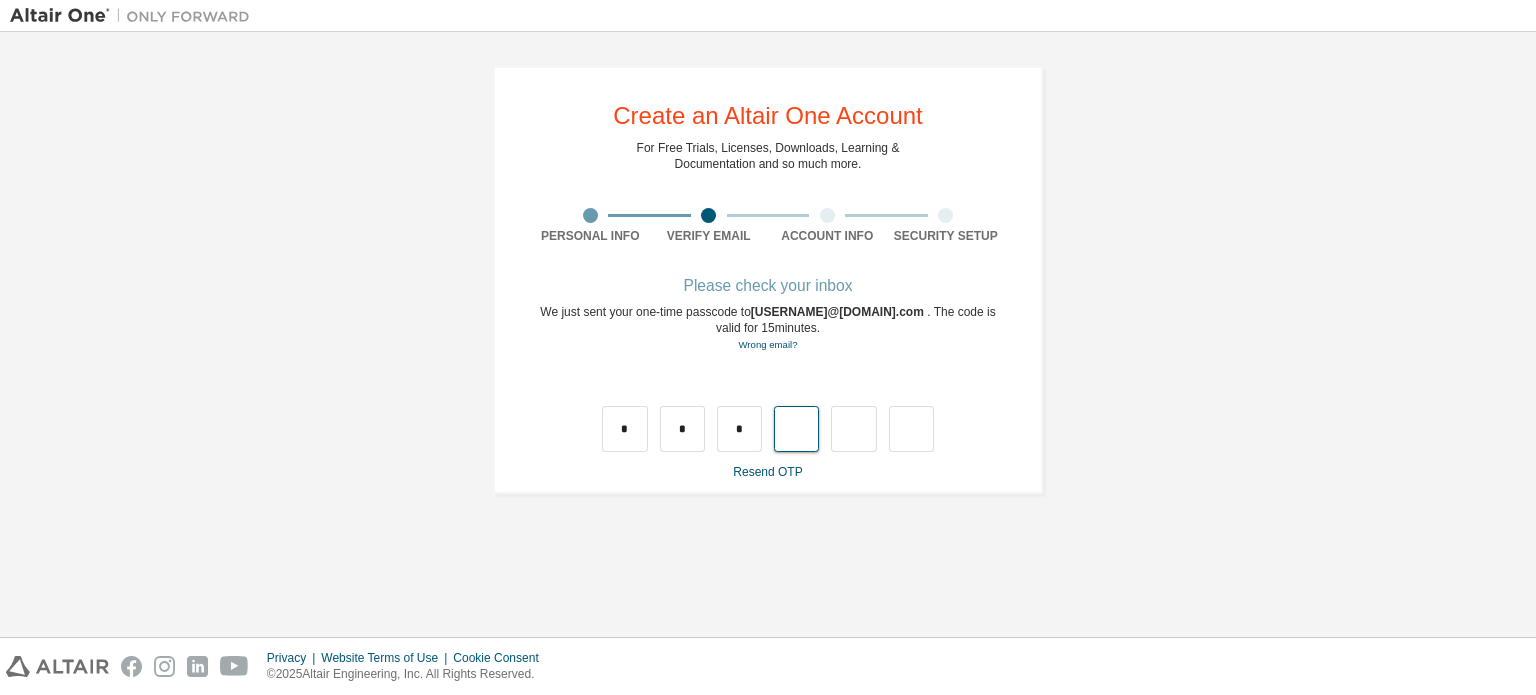 type on "*" 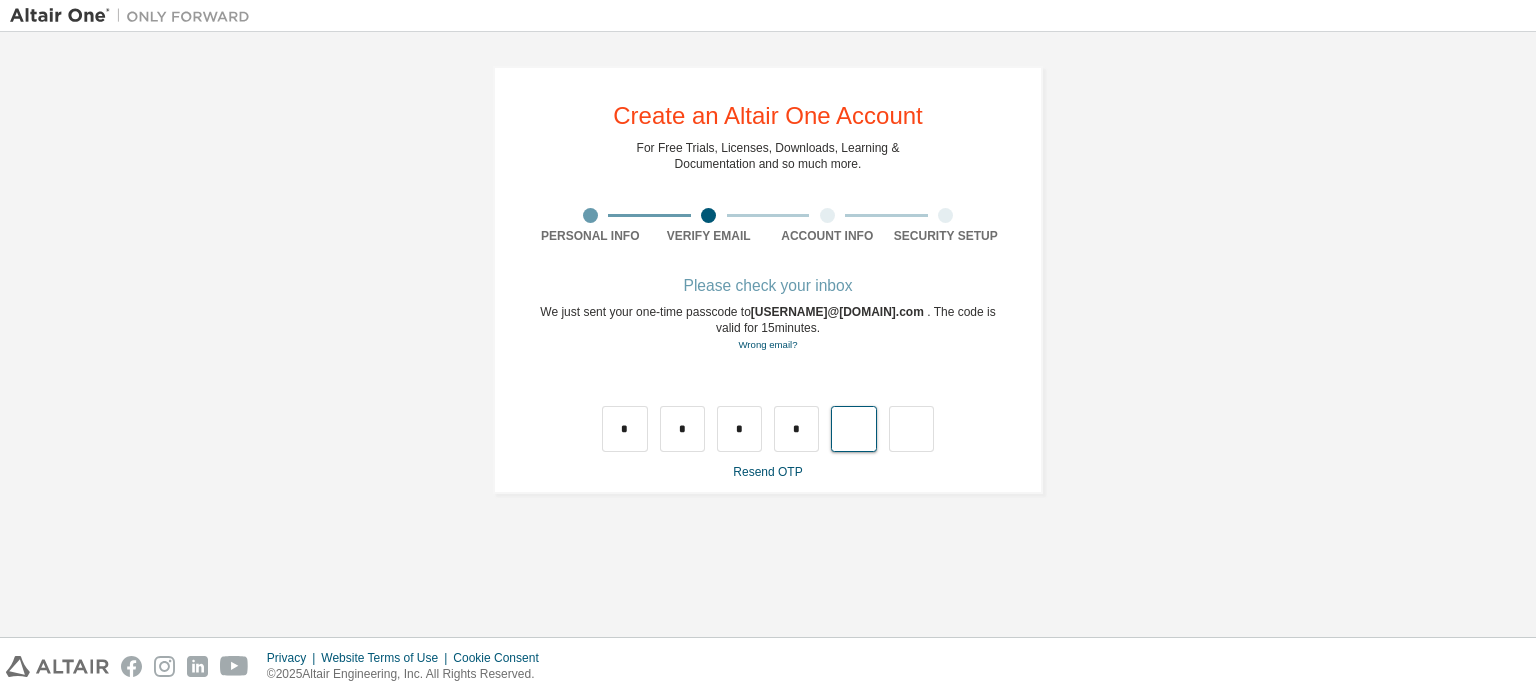 type on "*" 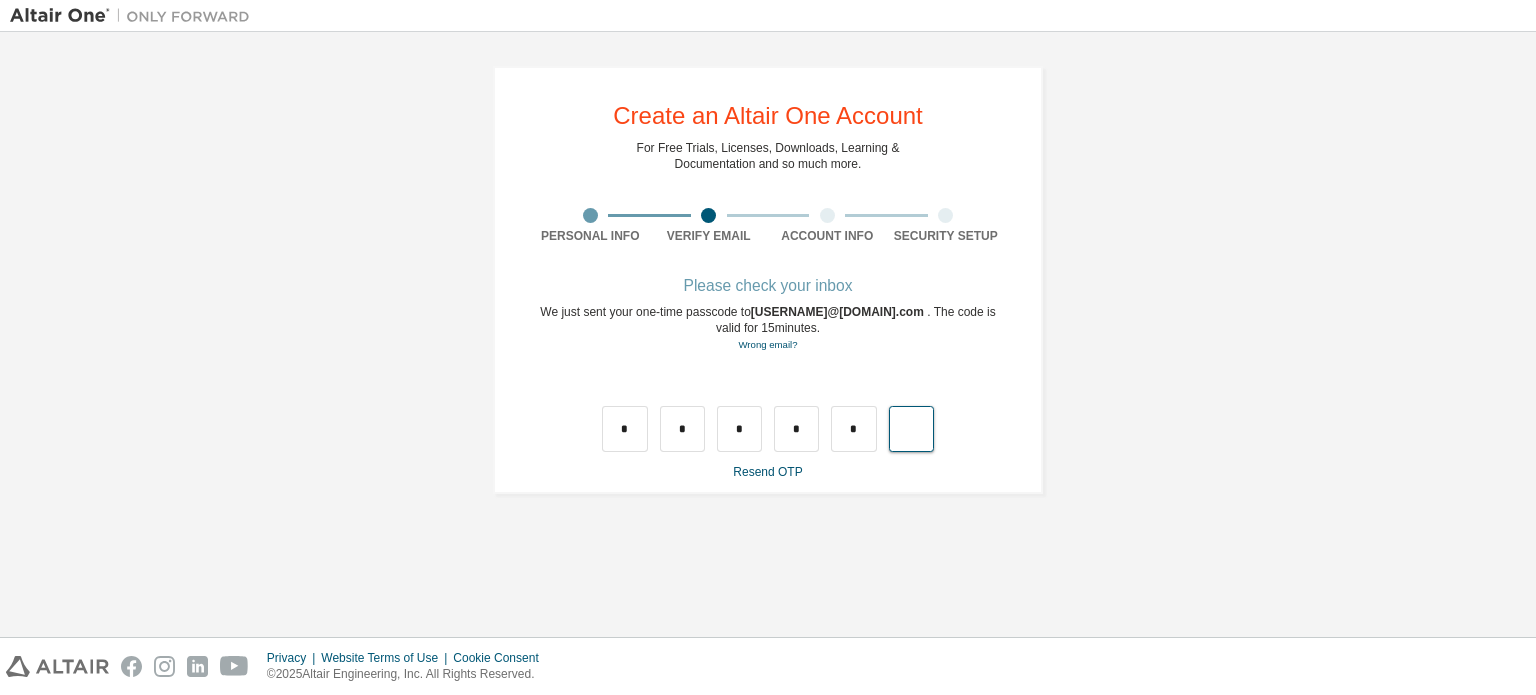 type on "*" 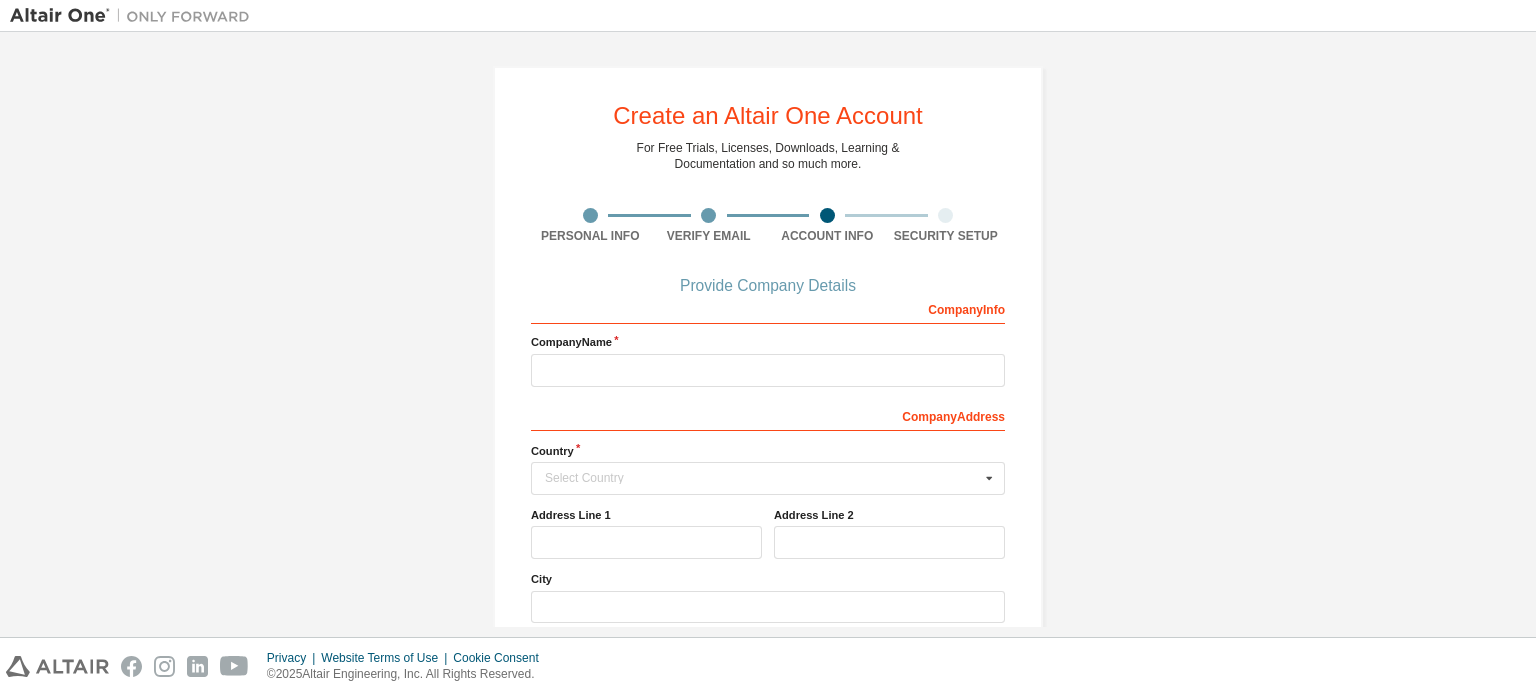 click on "Company  Info Company  Name Company  Address Country Select Country Afghanistan Åland Islands Albania Algeria American Samoa Andorra Angola Anguilla Antarctica Antigua and Barbuda Argentina Armenia Aruba Australia Austria Azerbaijan Bahamas Bahrain Bangladesh Barbados Belgium Belize Benin Bermuda Bhutan Bolivia (Plurinational State of) Bonaire, Sint Eustatius and Saba Bosnia and Herzegovina Botswana Bouvet Island Brazil British Indian Ocean Territory Brunei Darussalam Bulgaria Burkina Faso Burundi Cabo Verde Cambodia Cameroon Canada Cayman Islands Central African Republic Chad Chile China Christmas Island Cocos (Keeling) Islands Colombia Comoros Congo Congo (Democratic Republic of the) Cook Islands Costa Rica Côte d'Ivoire Croatia Curaçao Cyprus Czech Republic Denmark Djibouti Dominica Dominican Republic Ecuador Egypt El Salvador Equatorial Guinea Eritrea Estonia Ethiopia Falkland Islands (Malvinas) Faroe Islands Fiji Finland France French Guiana French Polynesia French Southern Territories Gabon Gambia" at bounding box center (768, 522) 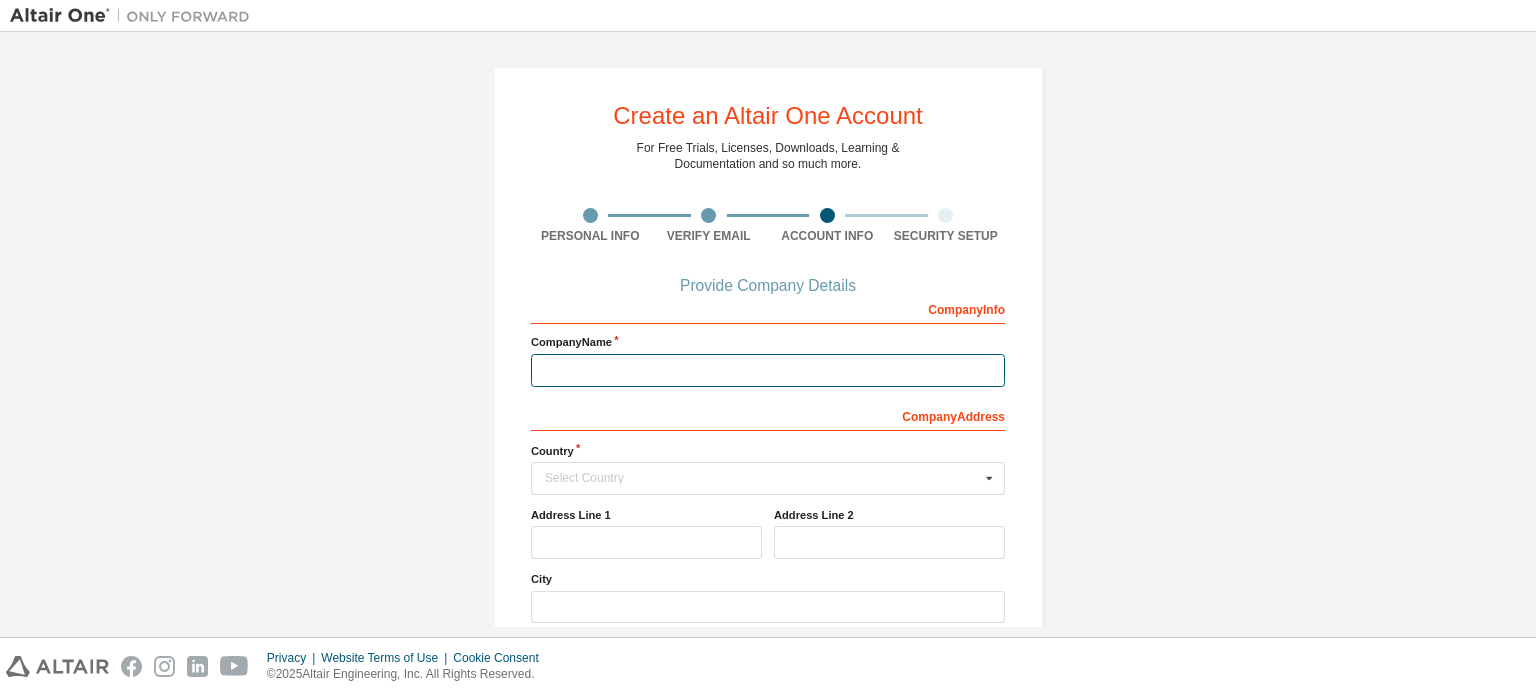 click at bounding box center (768, 370) 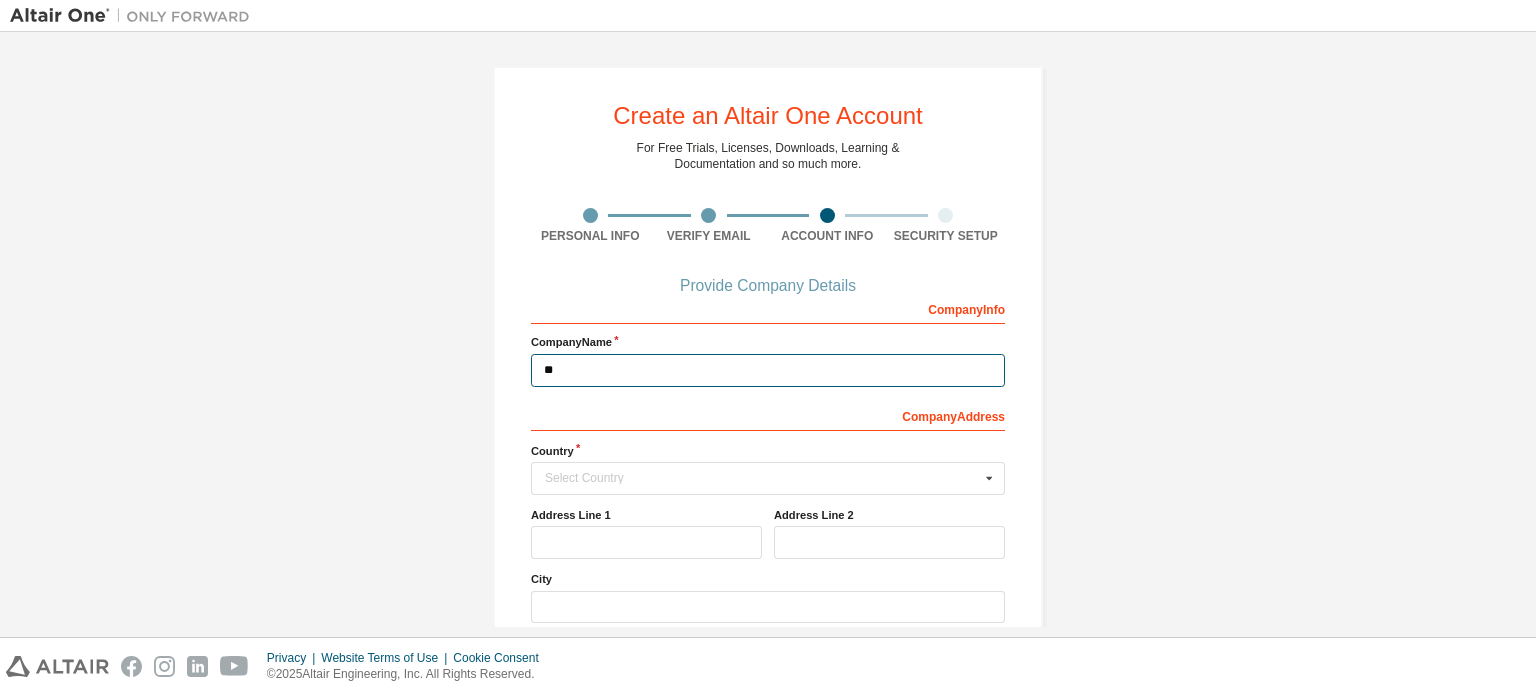 type on "*" 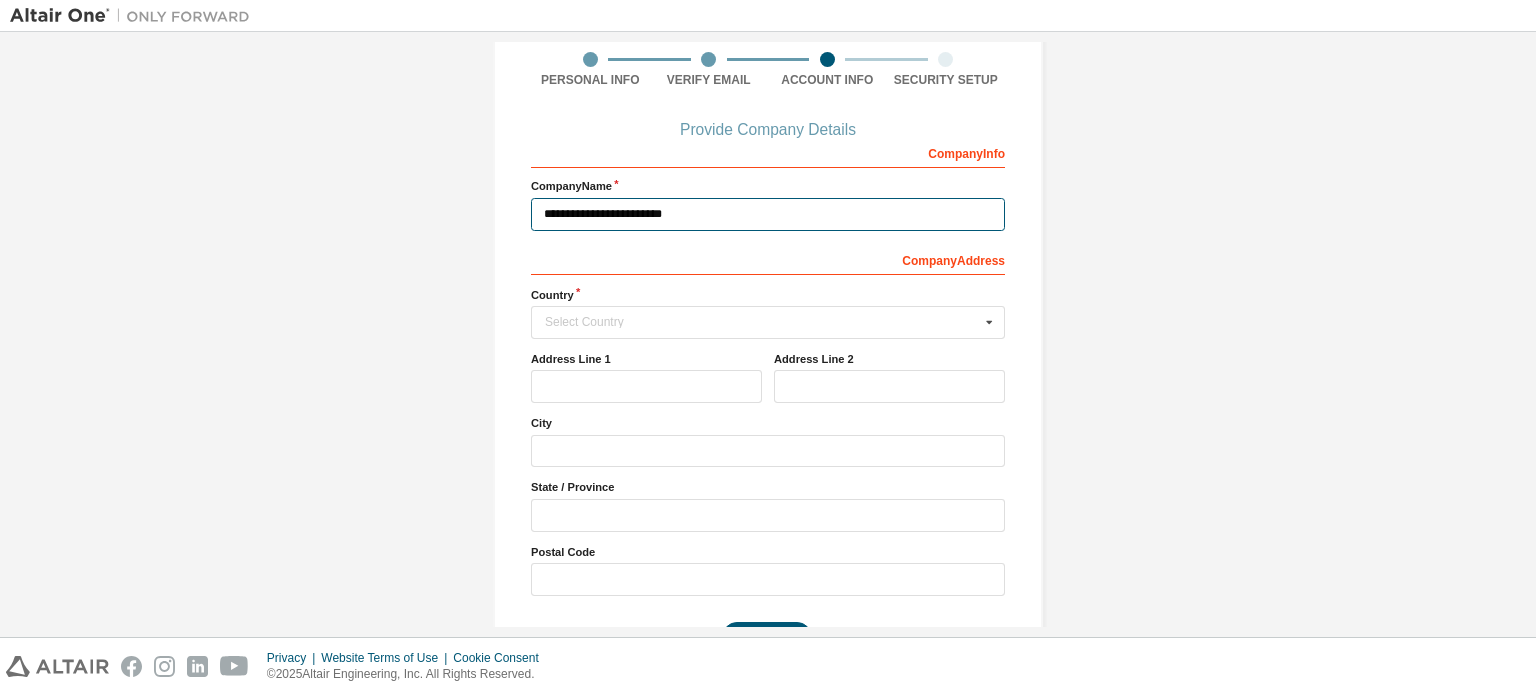 scroll, scrollTop: 170, scrollLeft: 0, axis: vertical 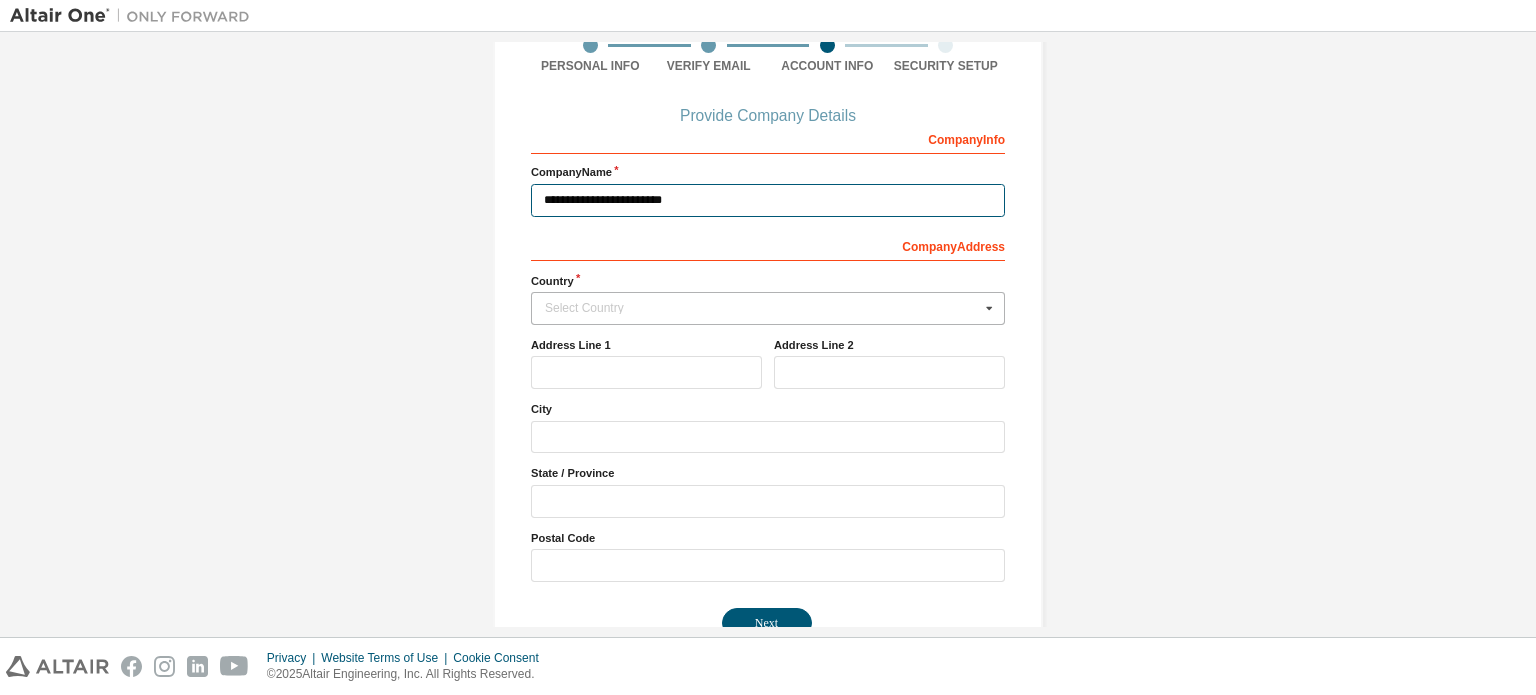 type on "**********" 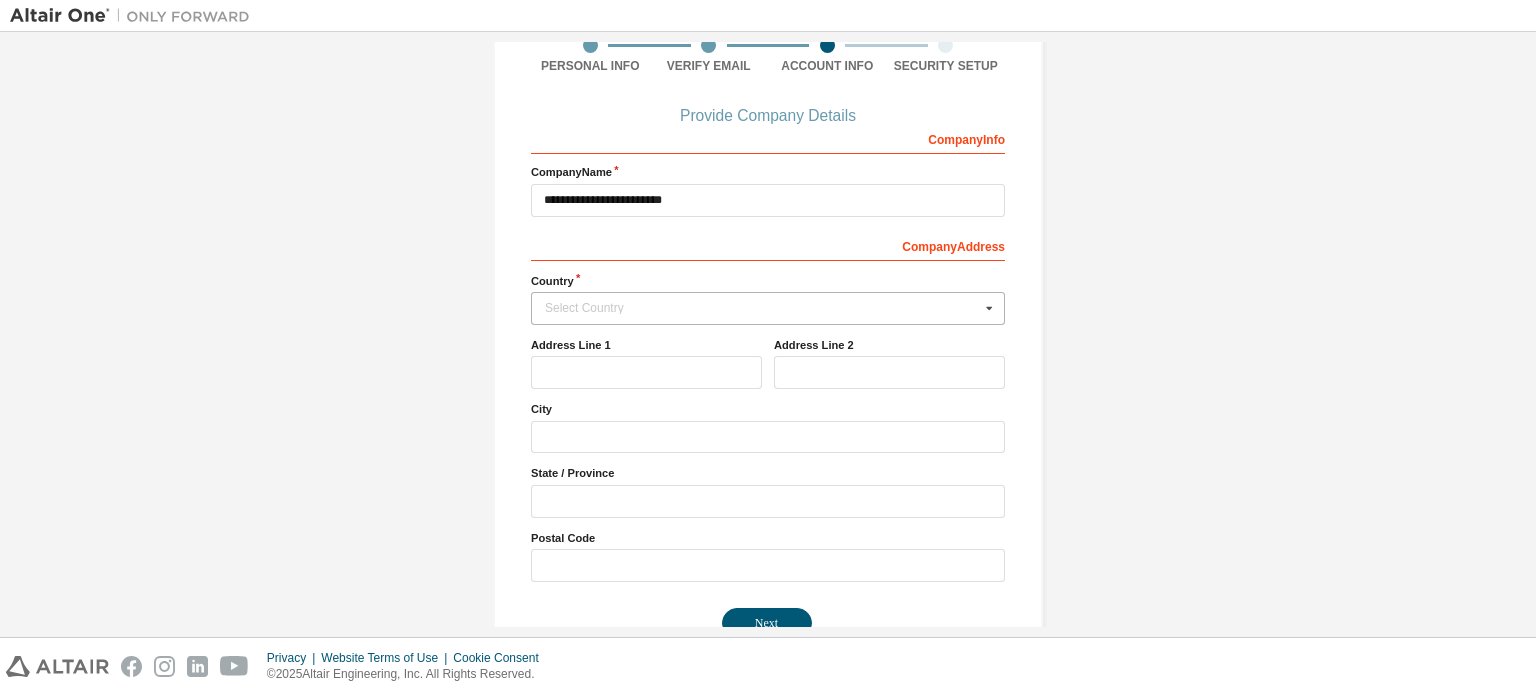 click on "Select Country" at bounding box center (762, 308) 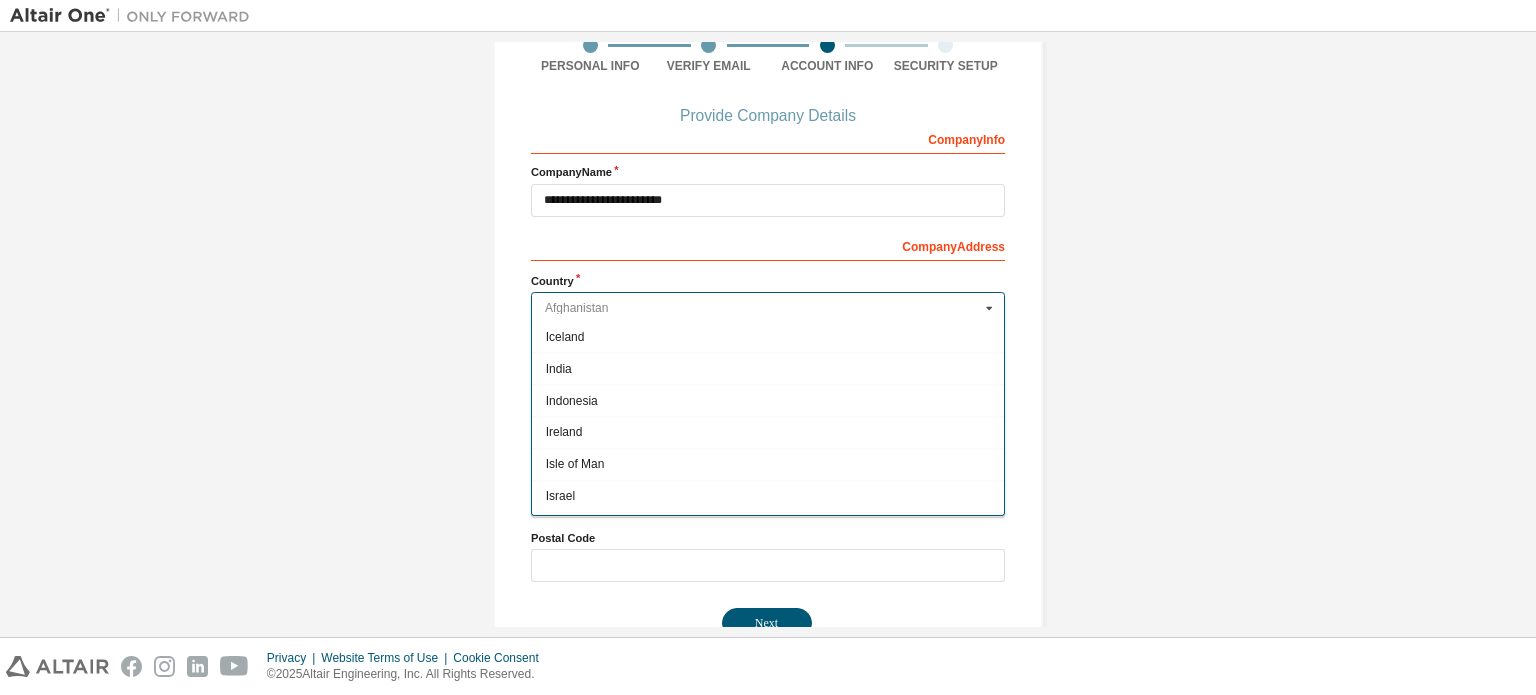 scroll, scrollTop: 3155, scrollLeft: 0, axis: vertical 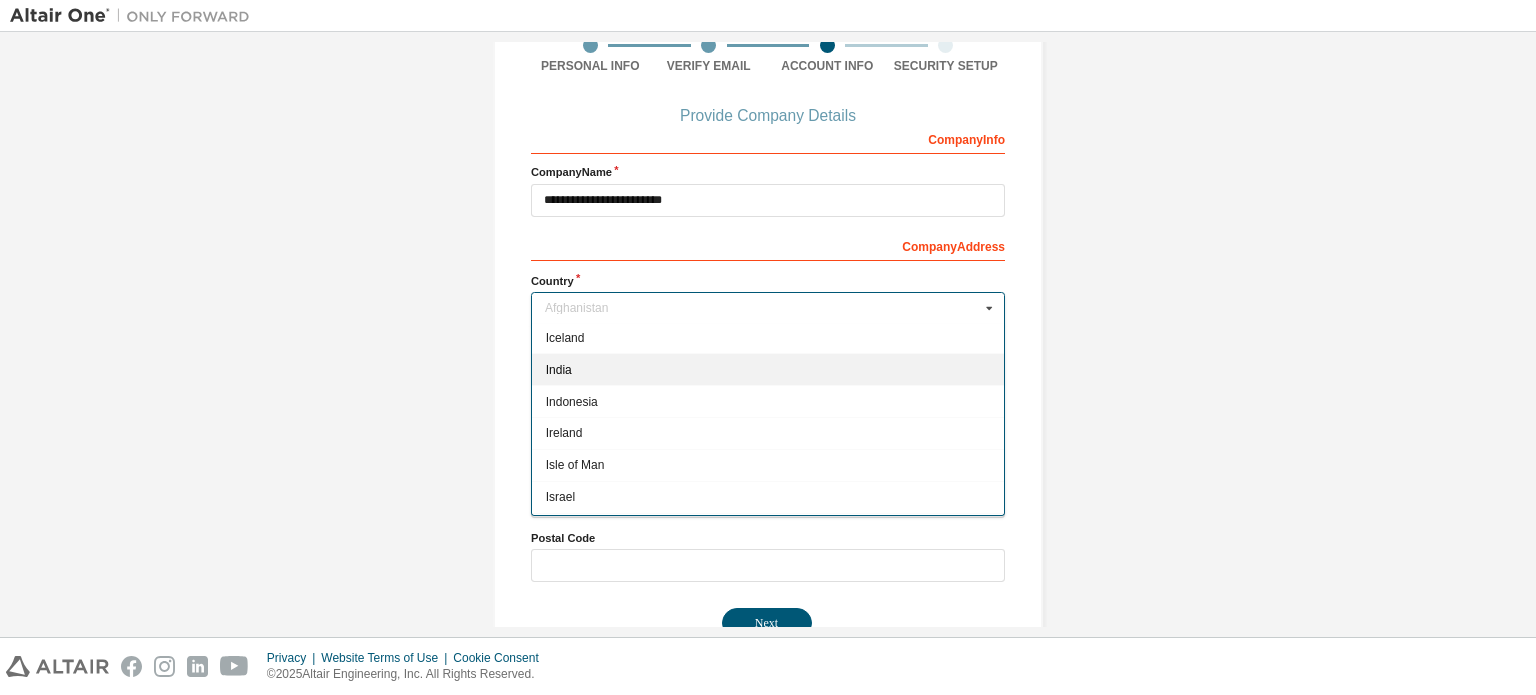 click on "India" at bounding box center [768, 370] 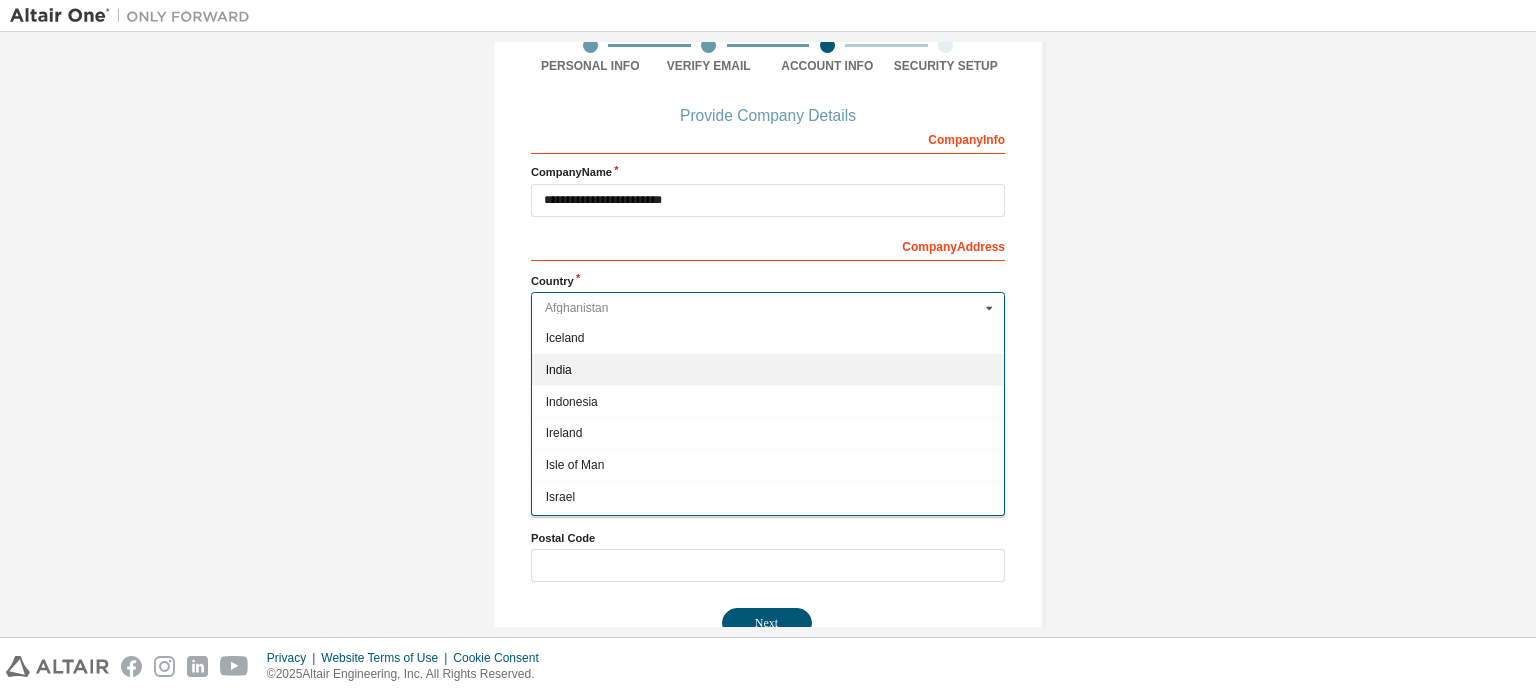 type on "***" 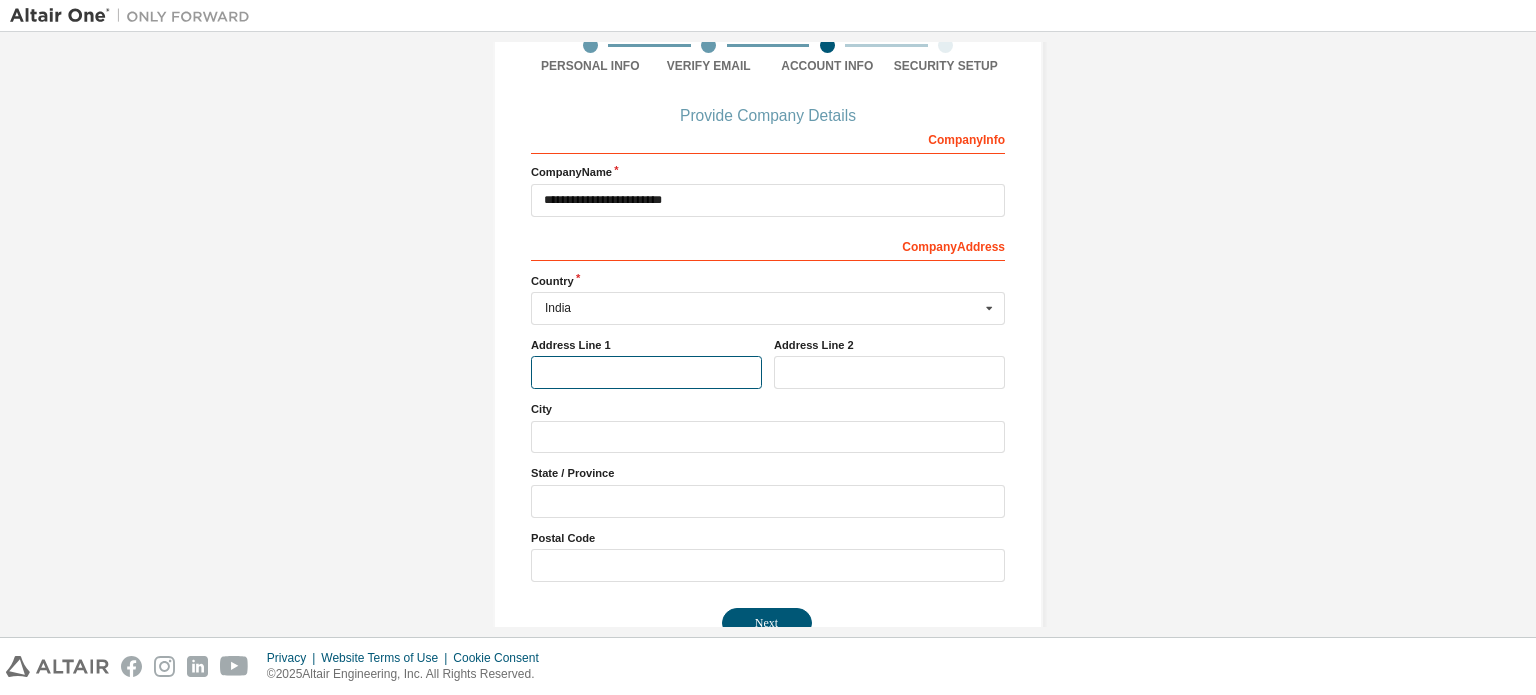 click at bounding box center [646, 372] 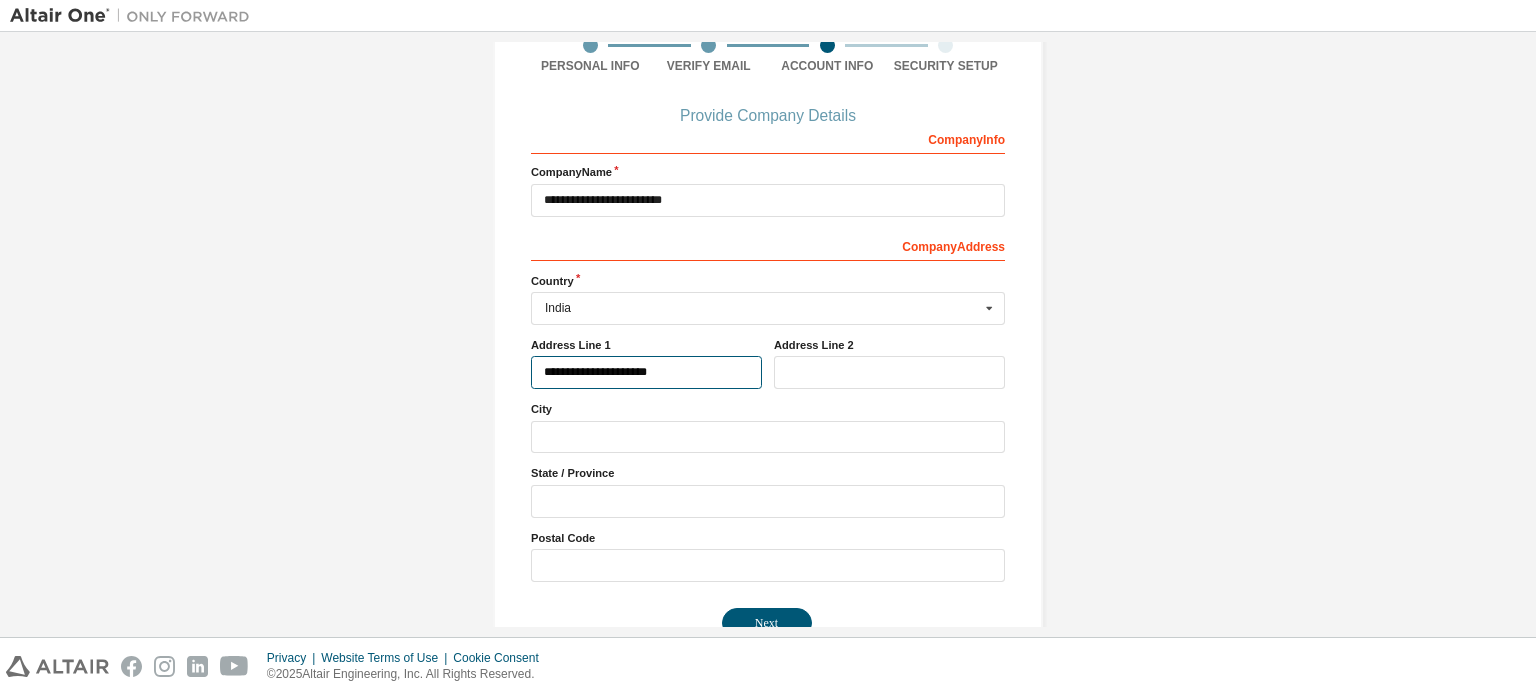 type on "**********" 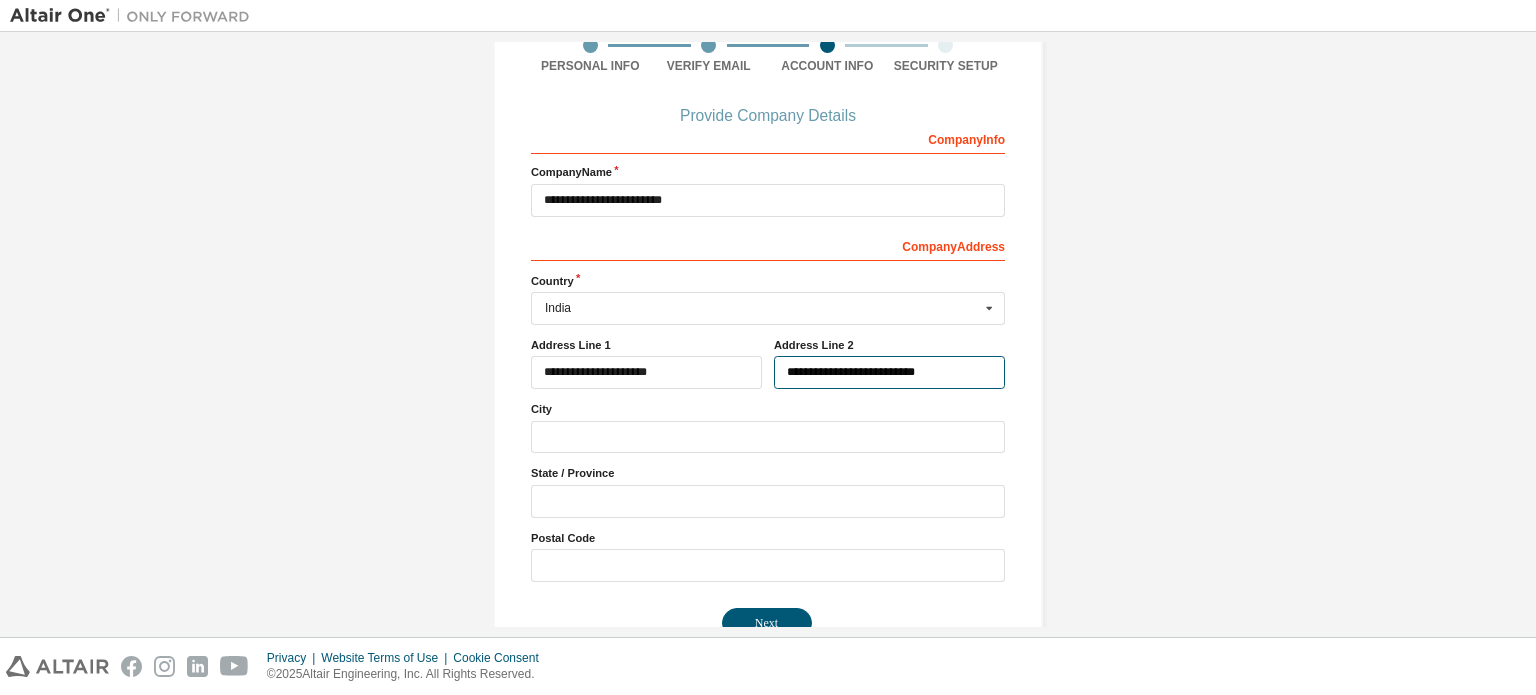 type on "**********" 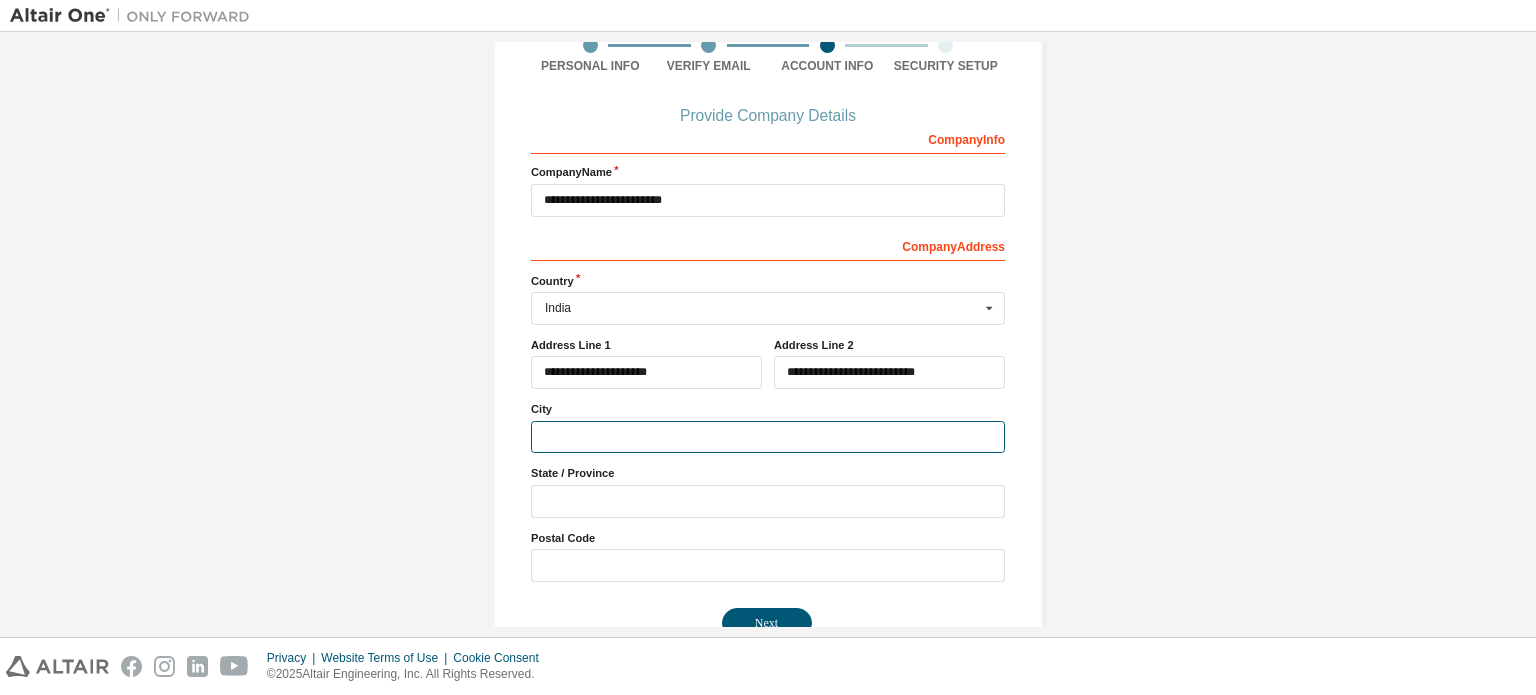 type on "*" 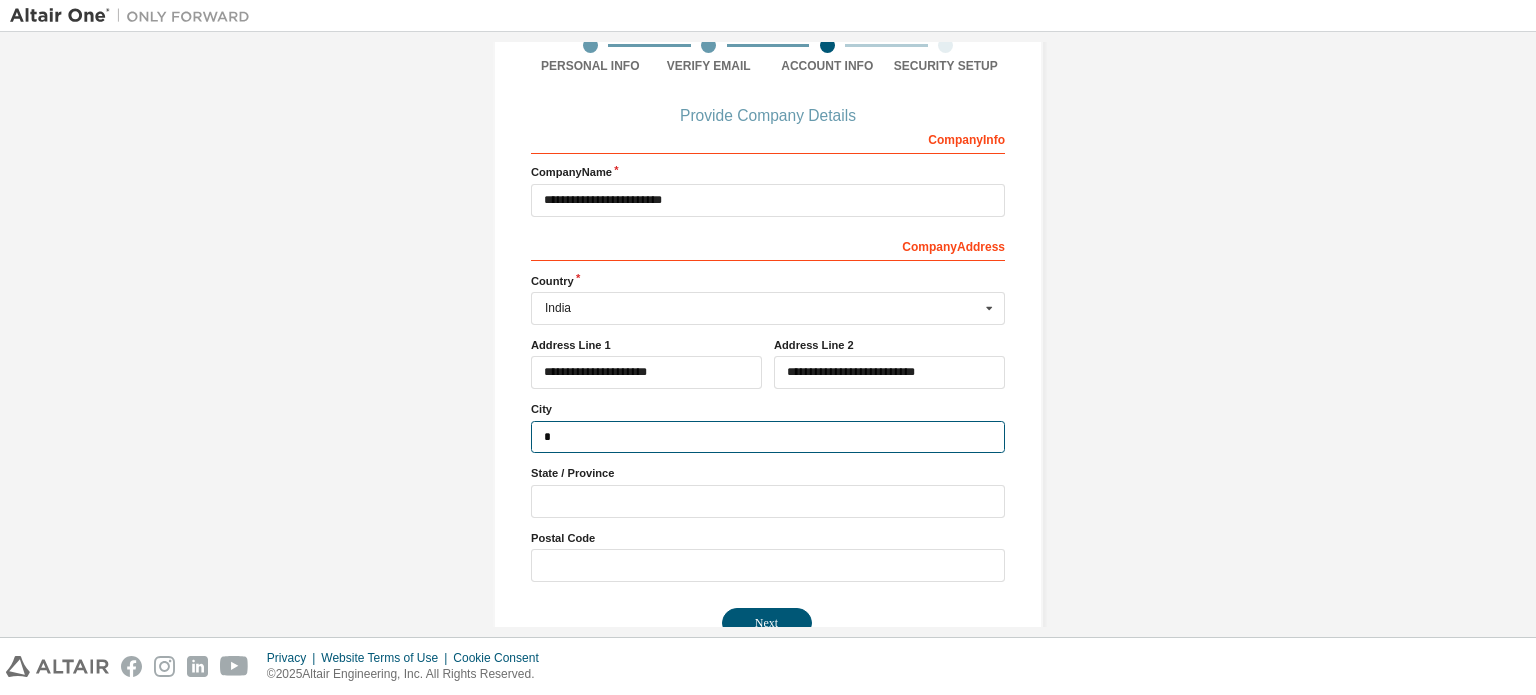 type 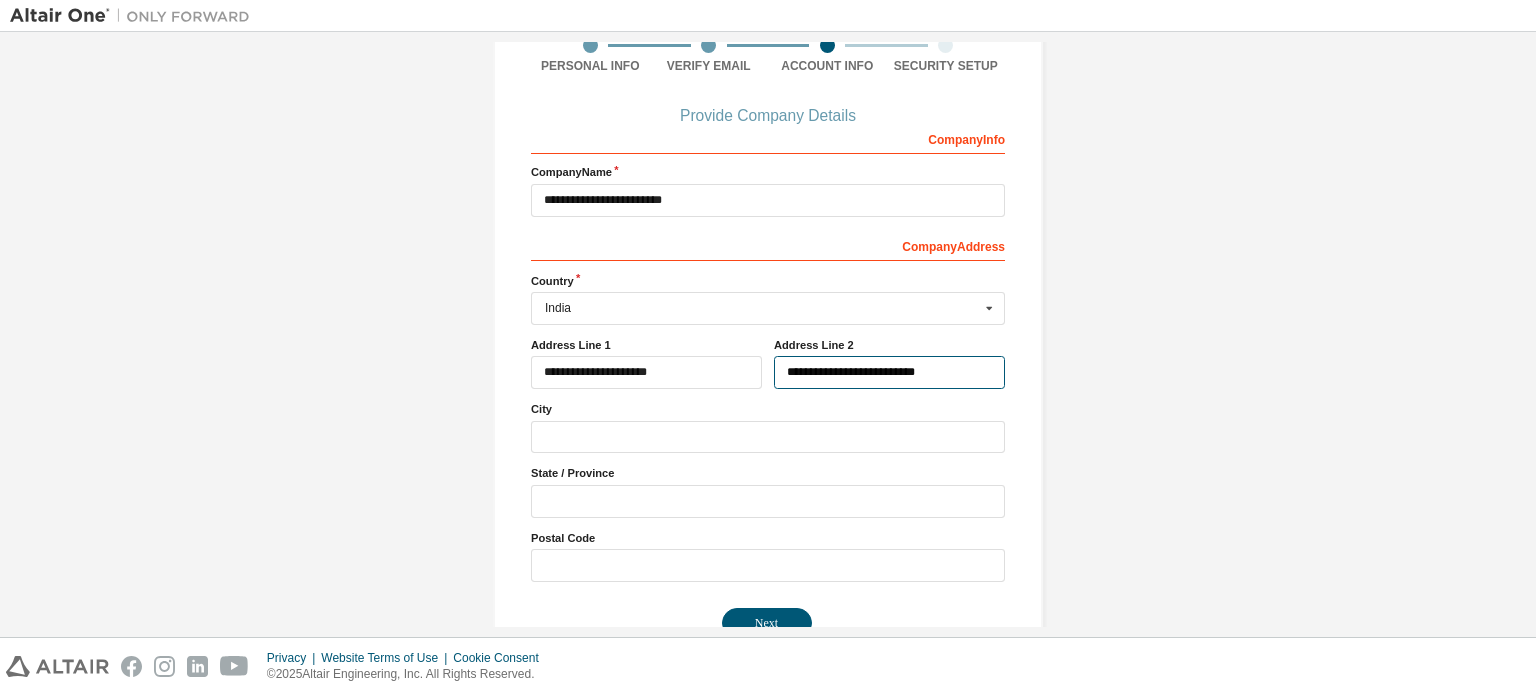 click on "**********" at bounding box center [889, 372] 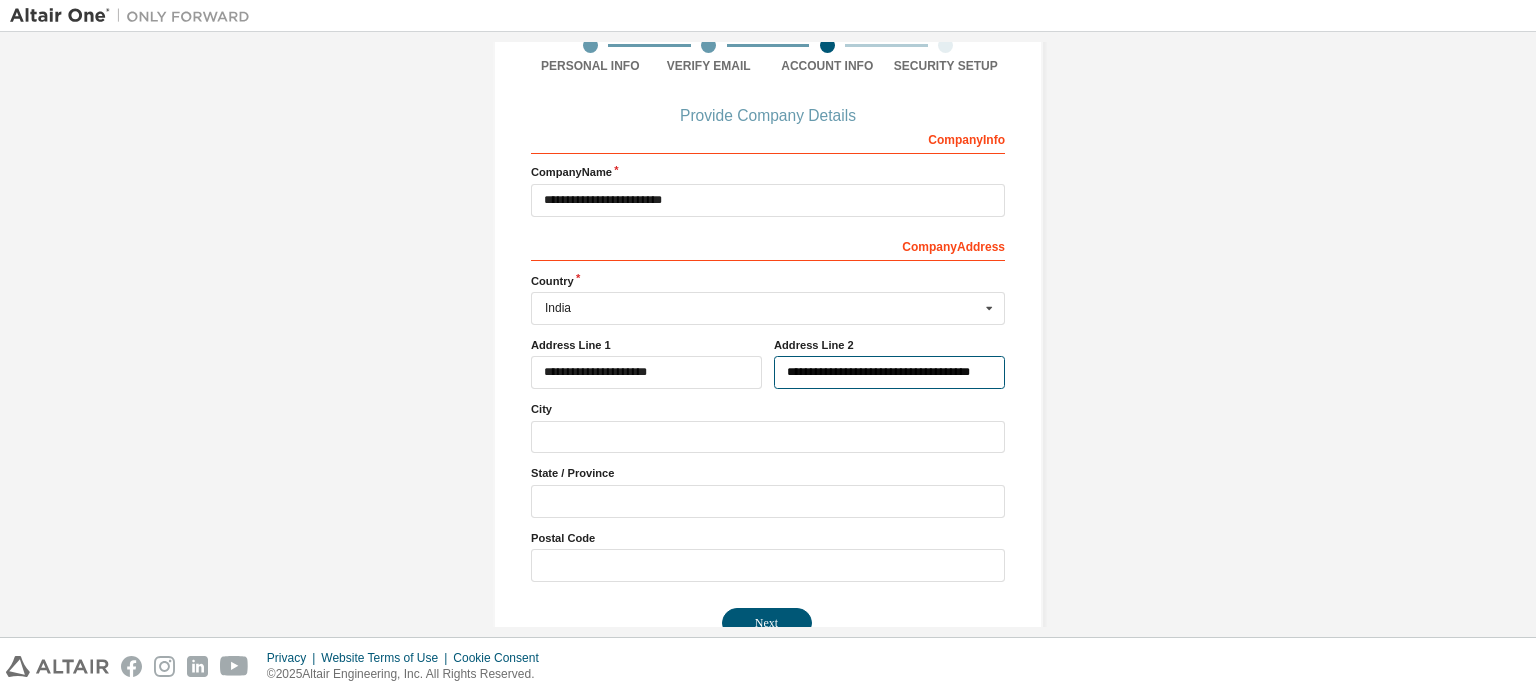 type on "**********" 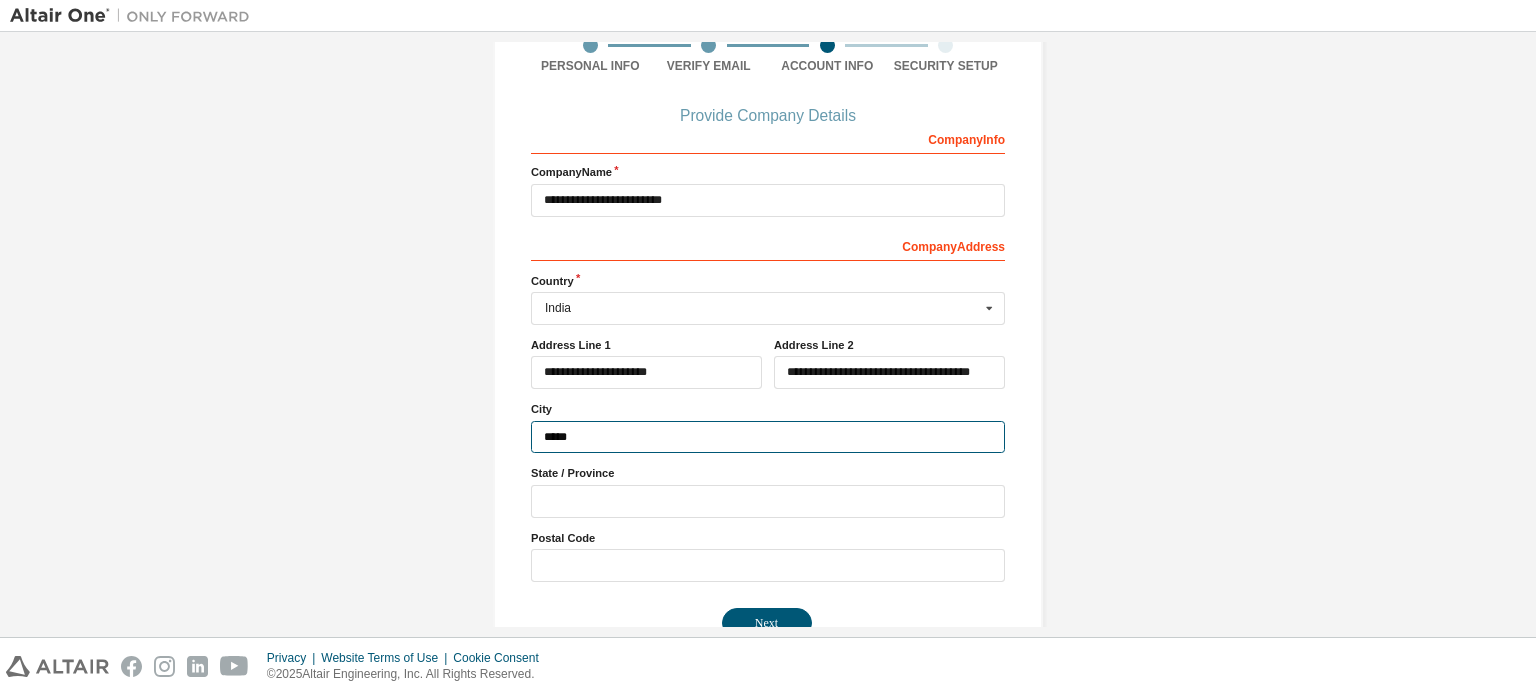 type on "****" 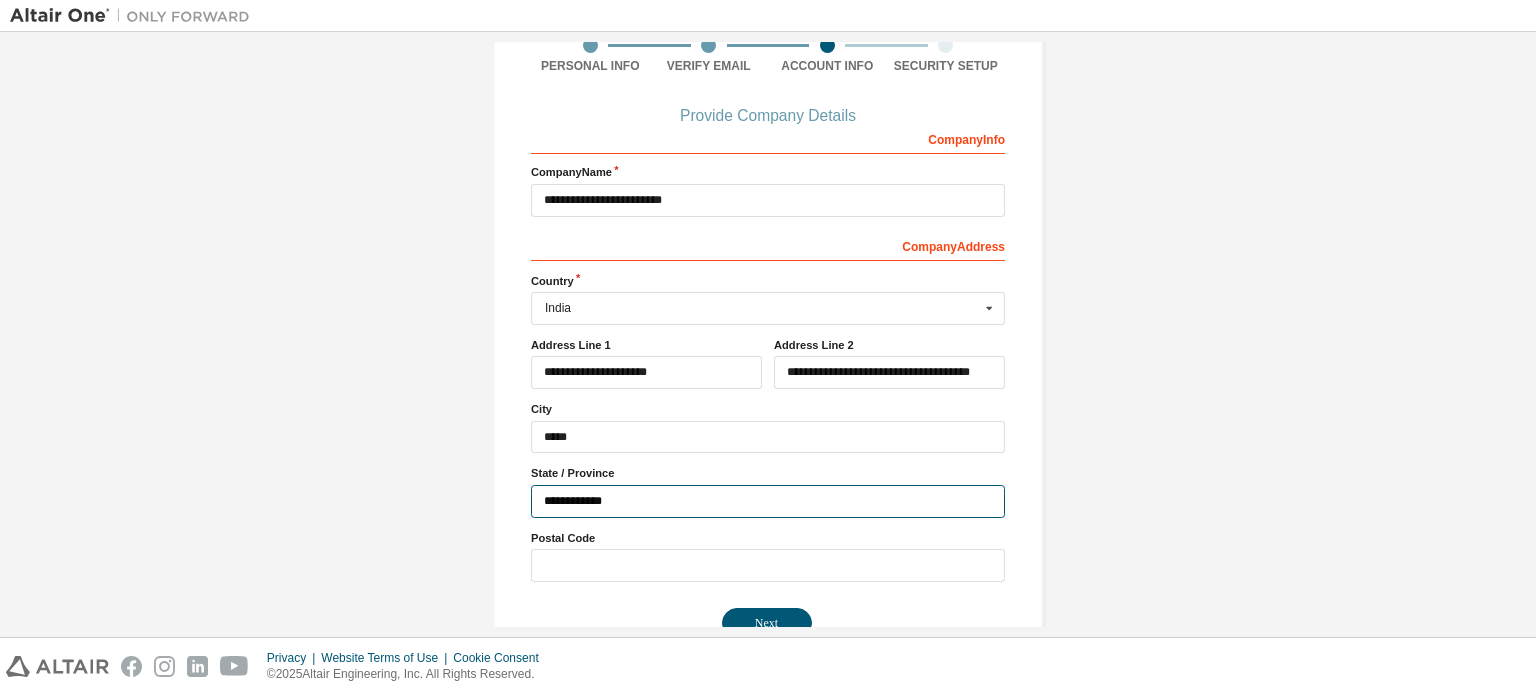 type on "**********" 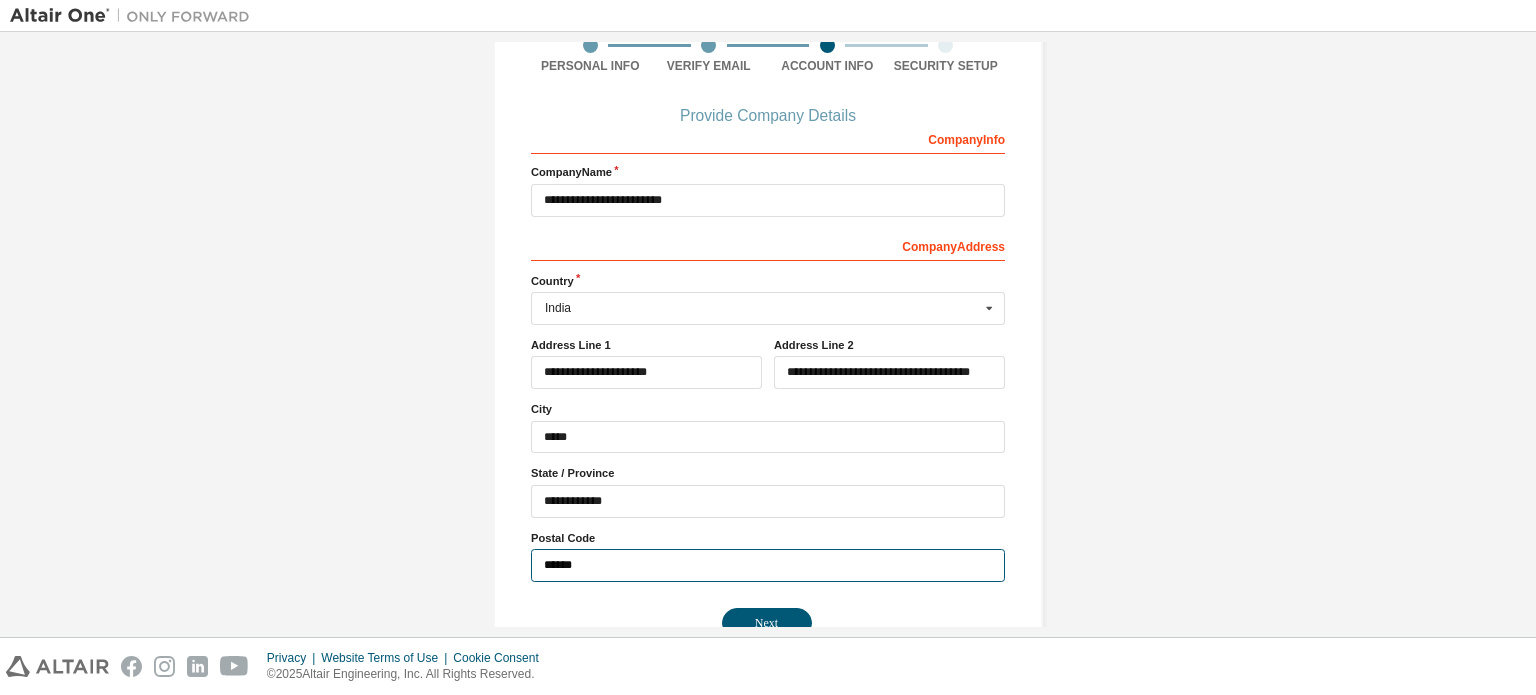 scroll, scrollTop: 214, scrollLeft: 0, axis: vertical 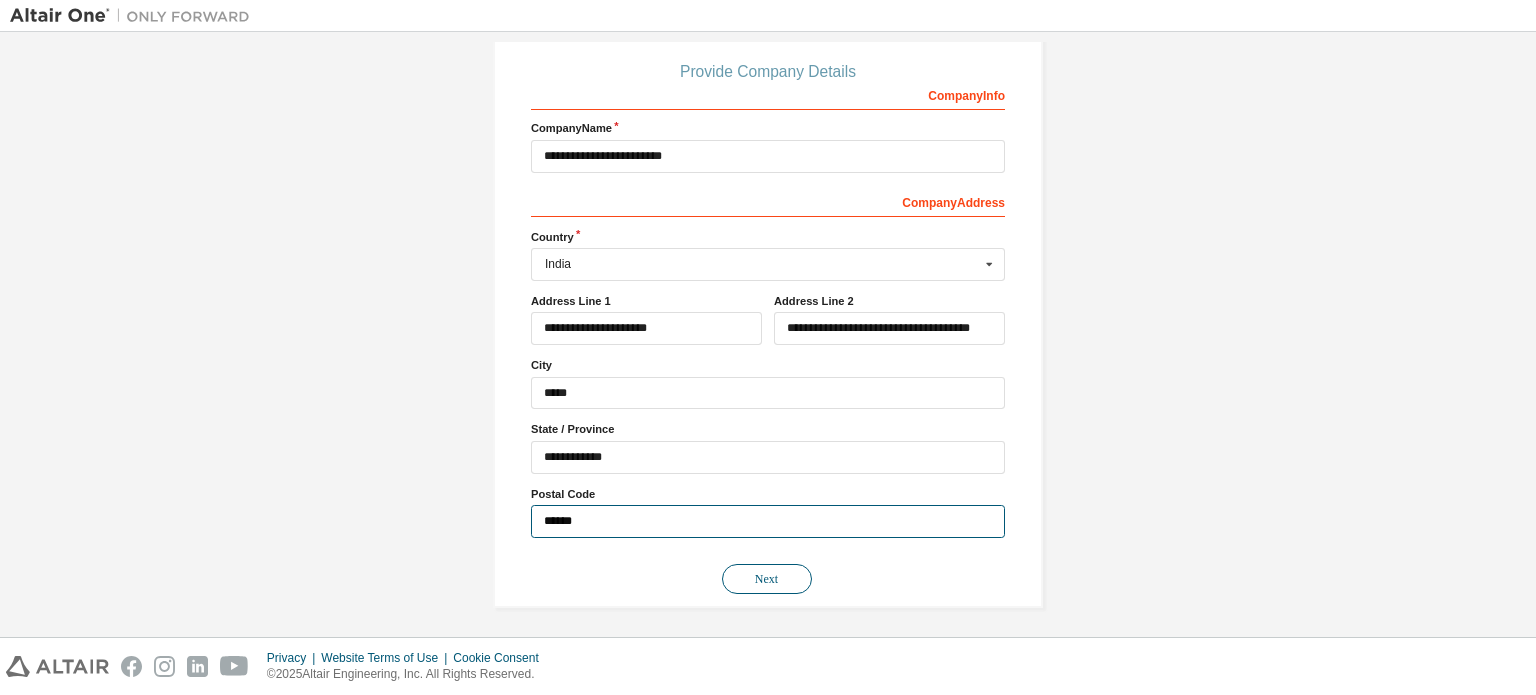 type on "******" 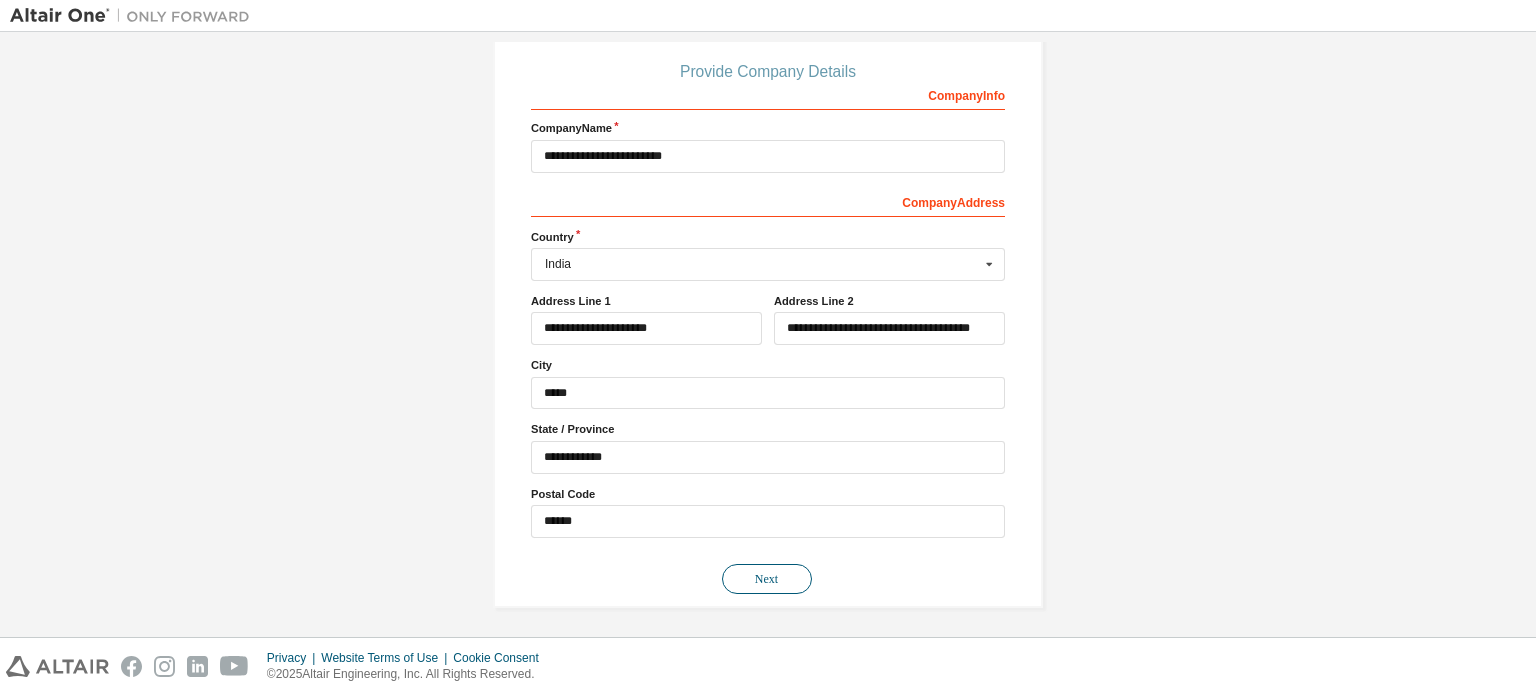 click on "Next" at bounding box center (767, 579) 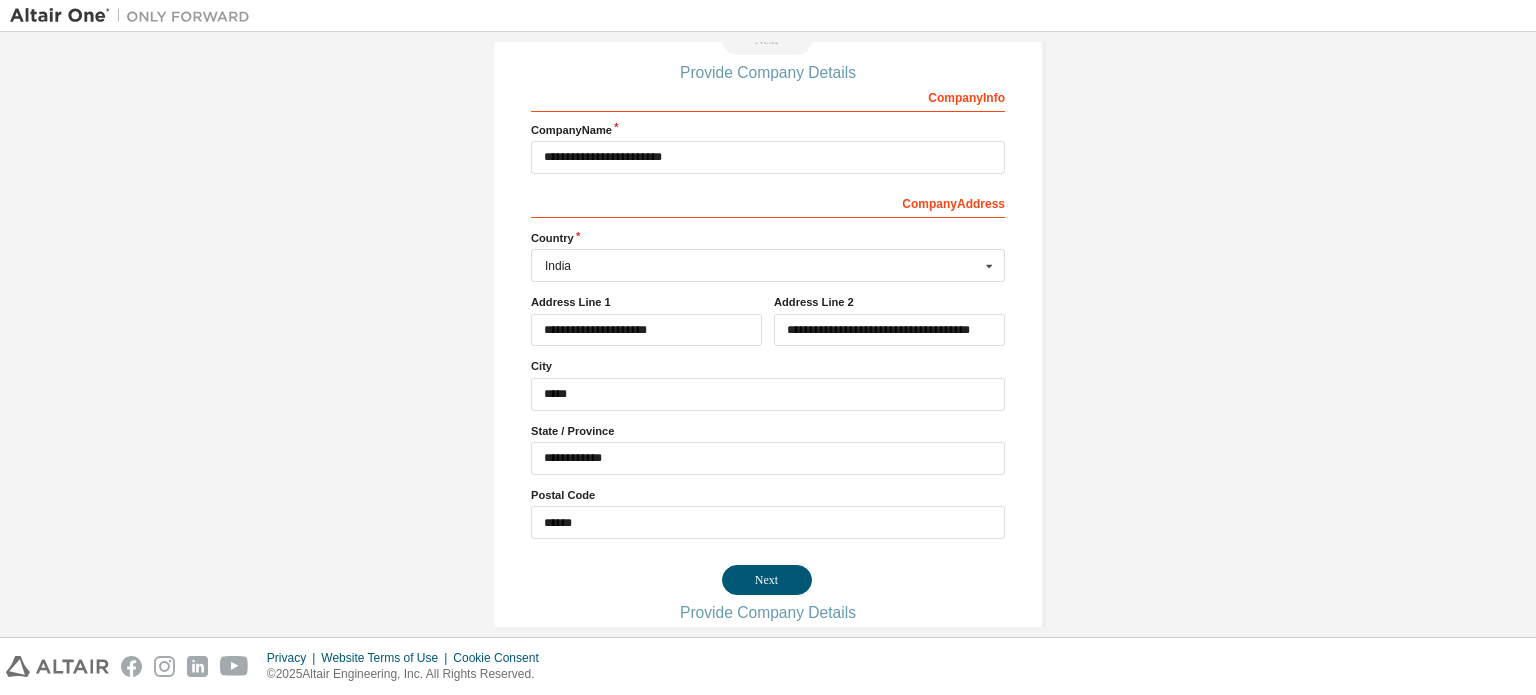 scroll, scrollTop: 0, scrollLeft: 0, axis: both 